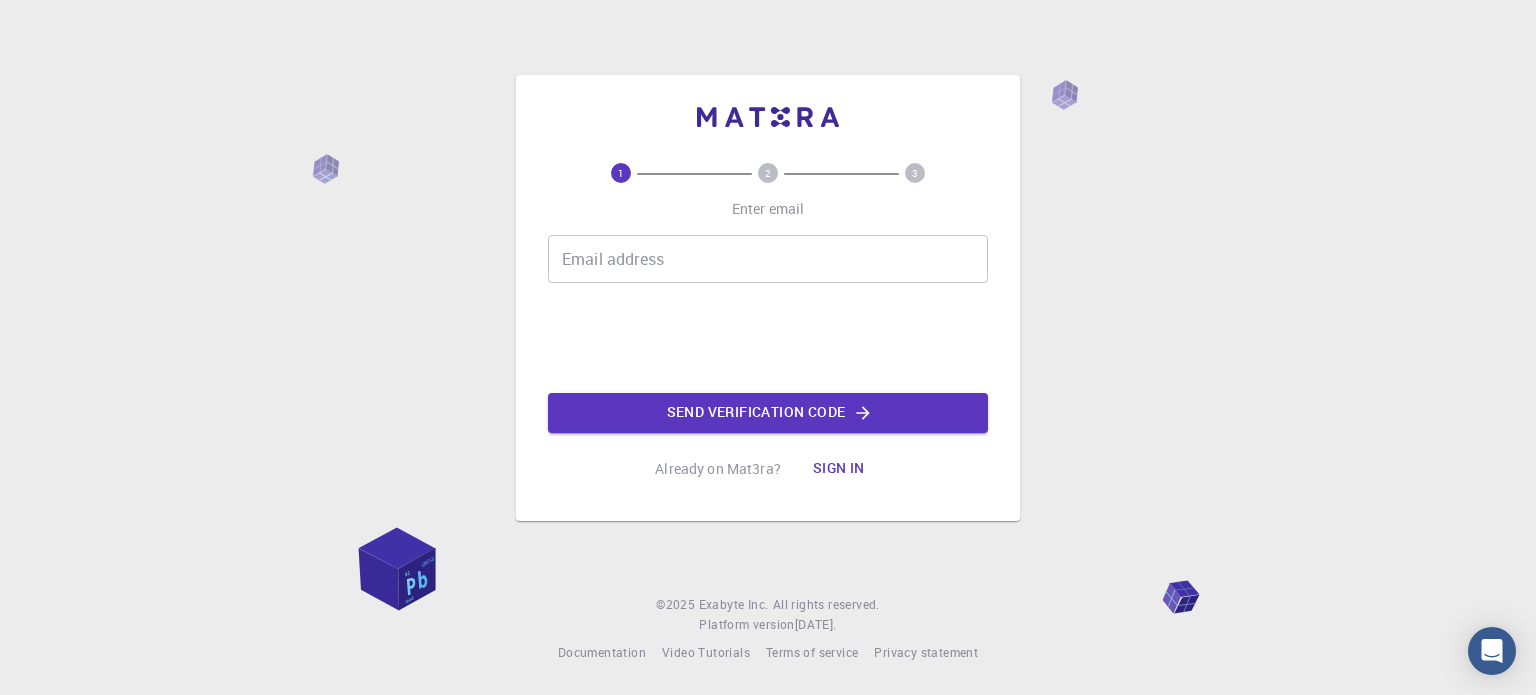 scroll, scrollTop: 0, scrollLeft: 0, axis: both 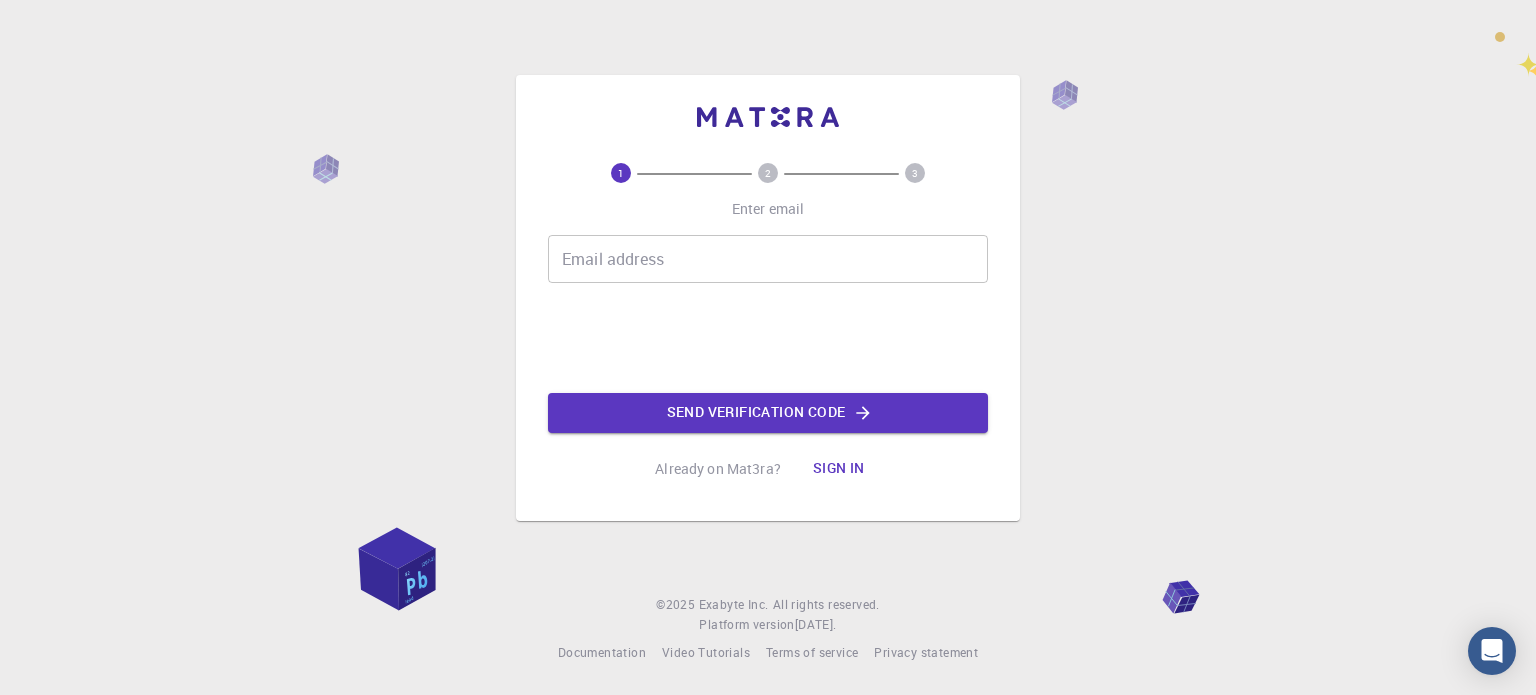 click on "1 2 3 Enter email Email address Email address Send verification code Already on Mat3ra? Sign in ©  2025   Exabyte Inc.   All rights reserved. Platform version  2025.6.26 . Documentation Video Tutorials Terms of service Privacy statement" at bounding box center (768, 347) 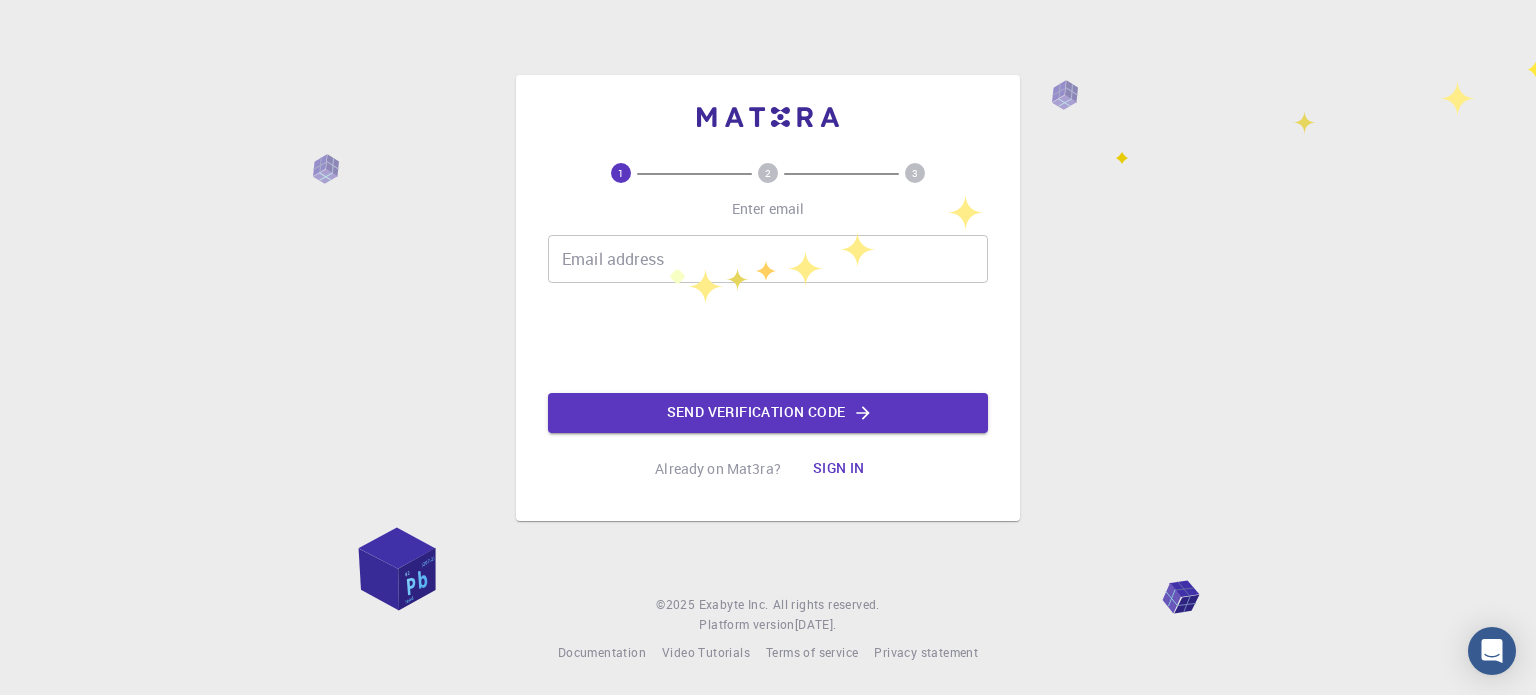 click on "Email address" at bounding box center [768, 259] 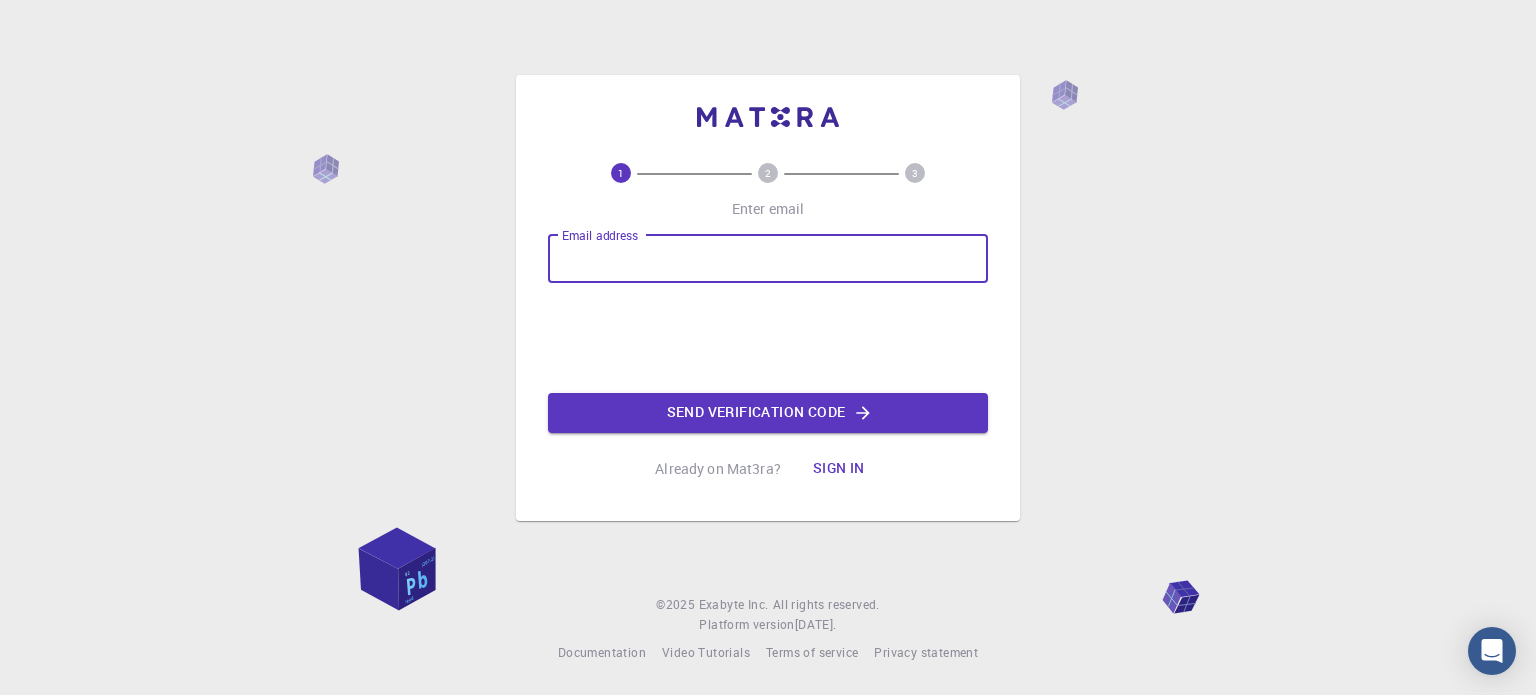 type on "[EMAIL_ADDRESS][DOMAIN_NAME]" 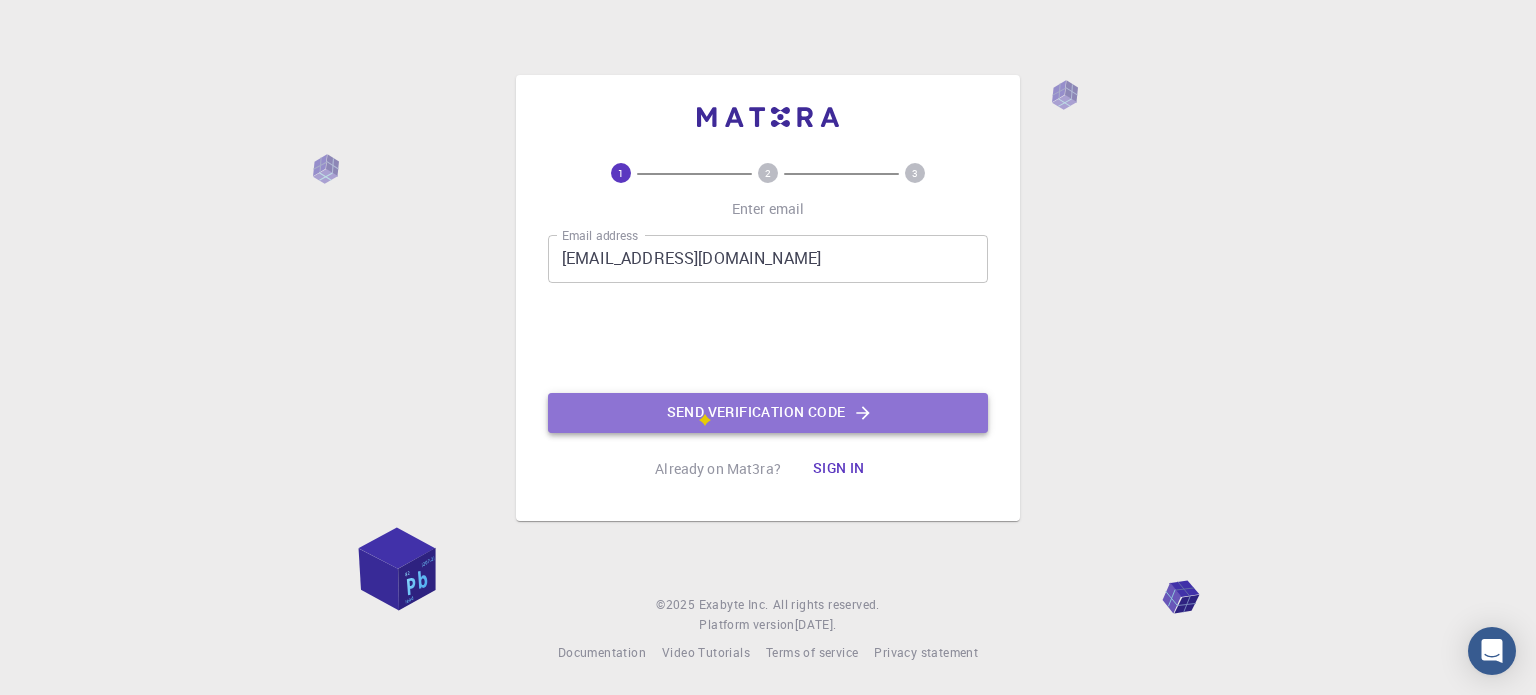 click on "Send verification code" 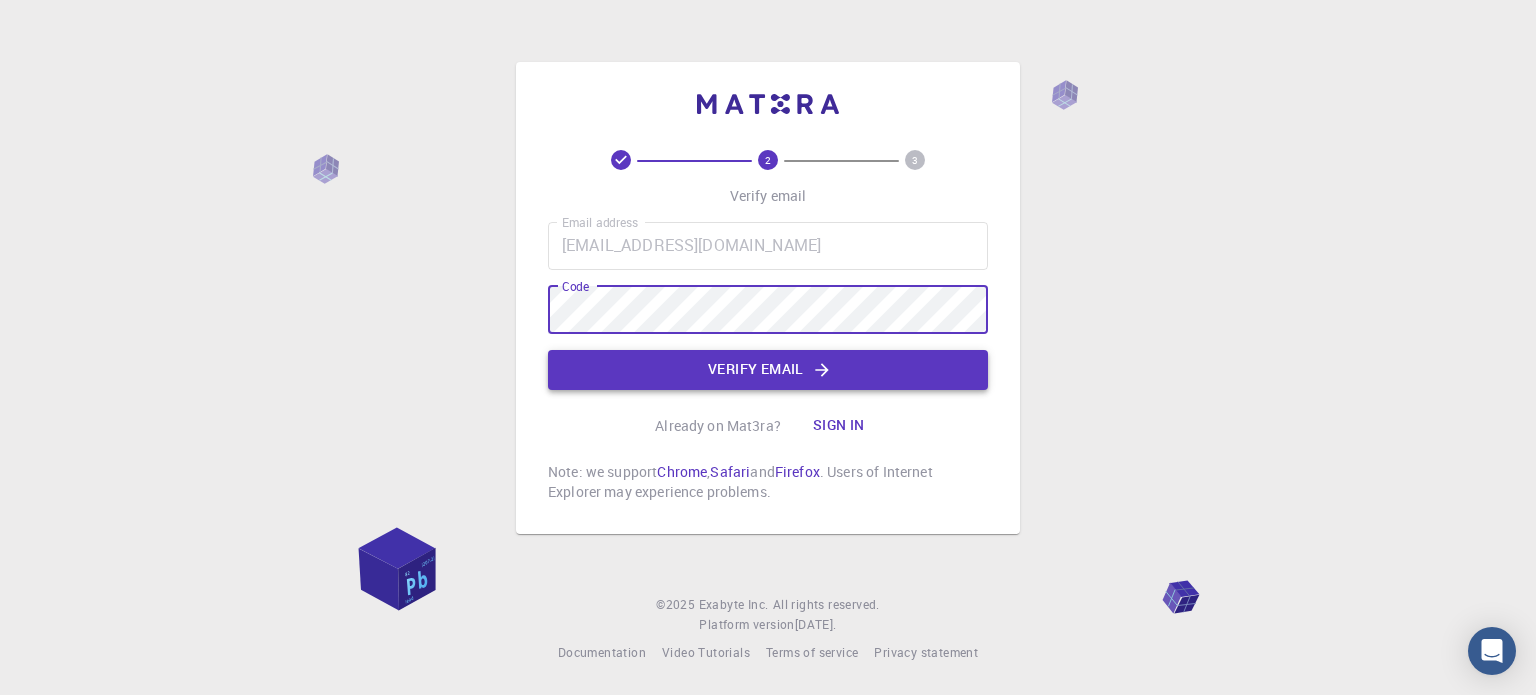 click on "Verify email" 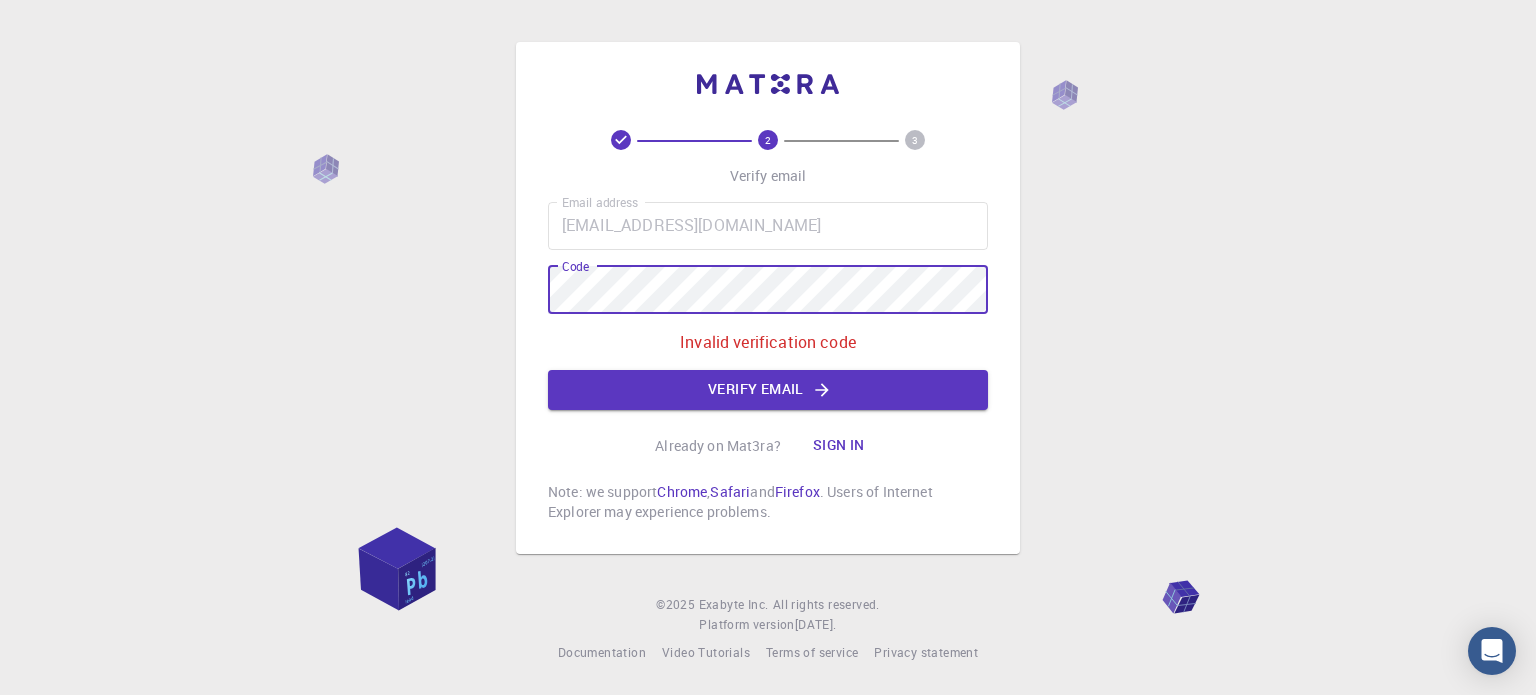 click on "2 3 Verify email Email address simpon2006@gmail.com Email address Code Code Invalid verification code Verify email Already on Mat3ra? Sign in Note: we support  Chrome ,  Safari  and  Firefox . Users of Internet Explorer may experience problems. ©  2025   Exabyte Inc.   All rights reserved. Platform version  2025.6.26 . Documentation Video Tutorials Terms of service Privacy statement" at bounding box center [768, 347] 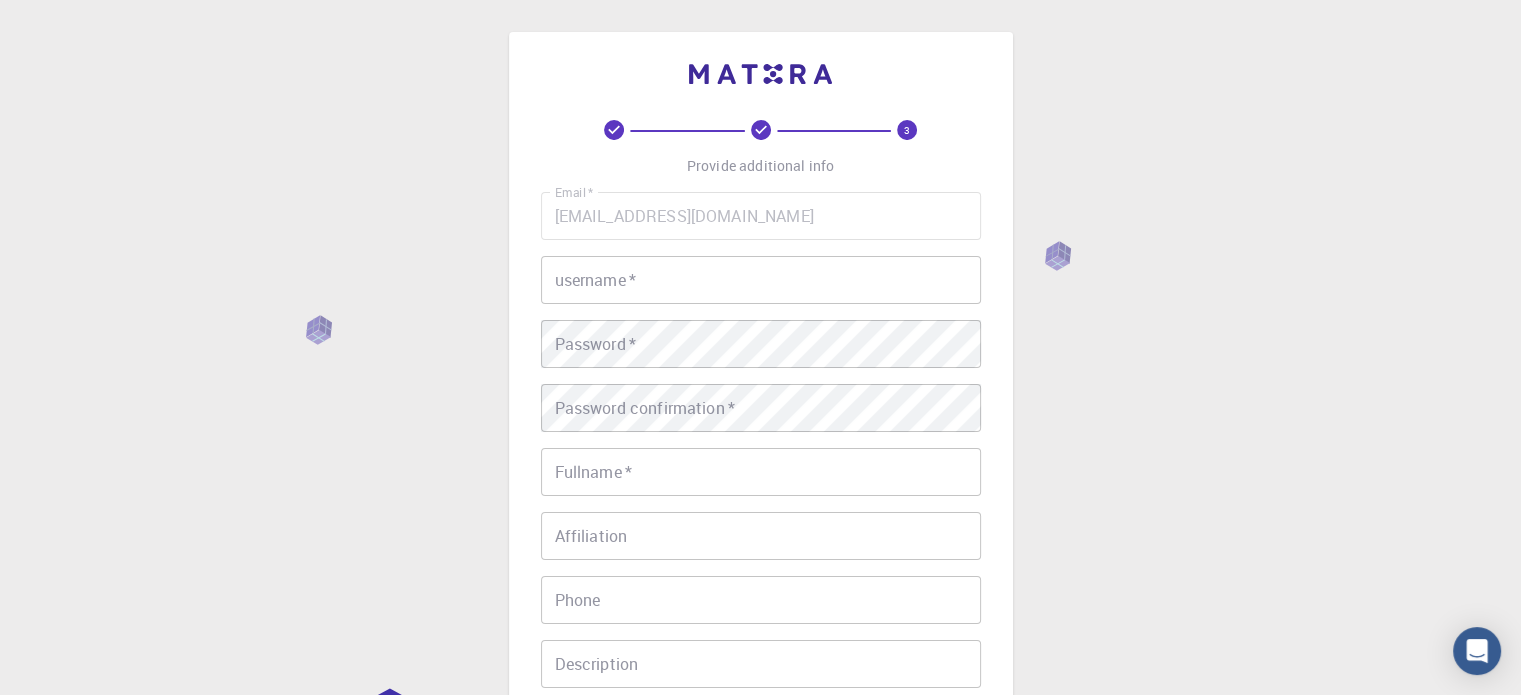 click on "username   *" at bounding box center (761, 280) 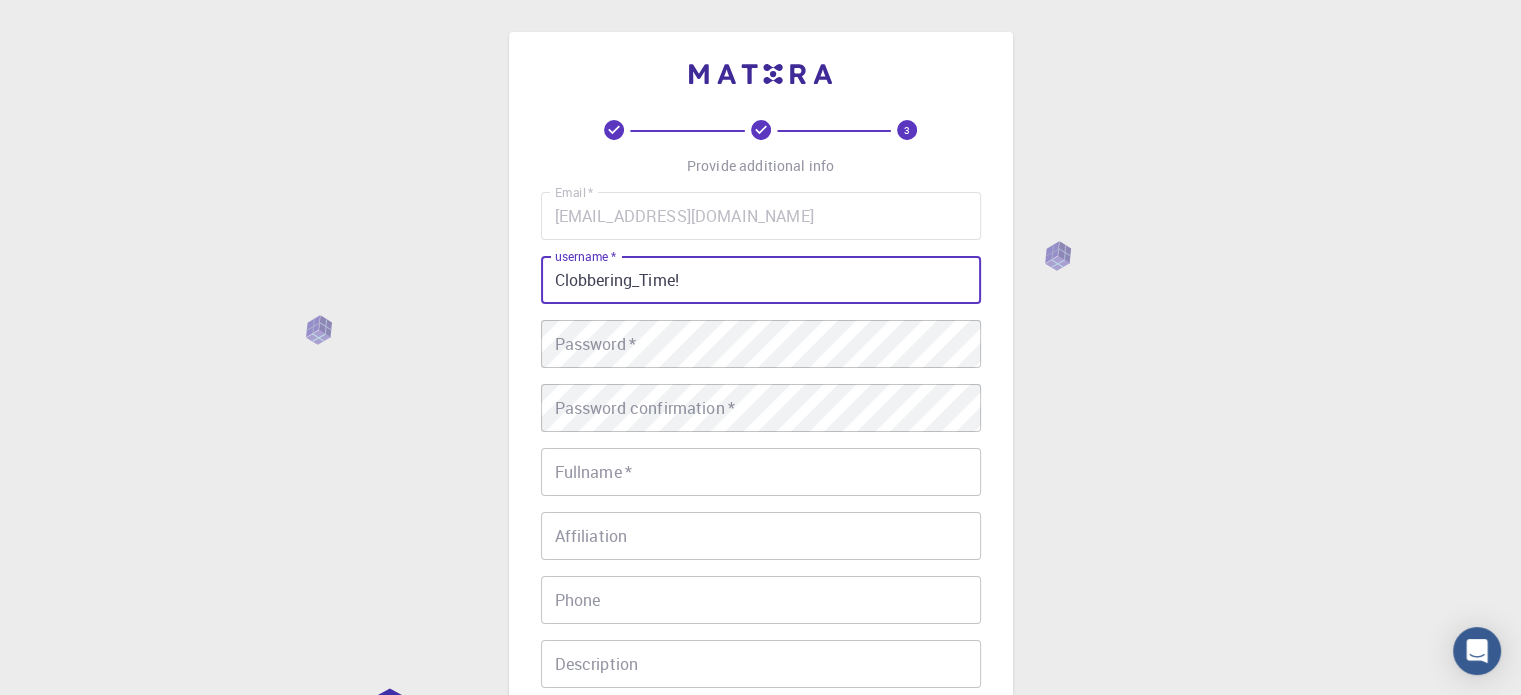 type on "Clobbering_Time!" 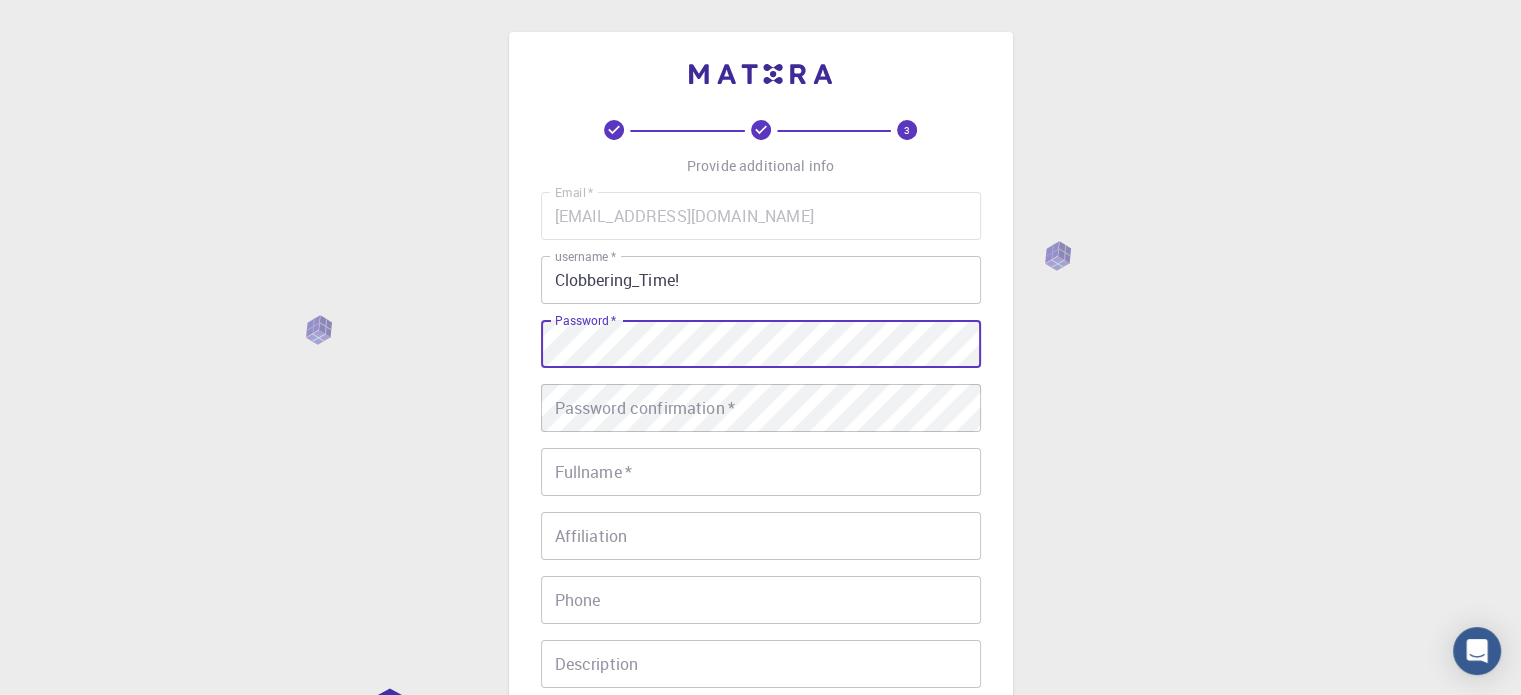 click on "3 Provide additional info Email   * simpon2006@gmail.com Email   * username   * Clobbering_Time! username   * Password   * Password   * Password confirmation   * Password confirmation   * Fullname   * Fullname   * Affiliation Affiliation Phone Phone Description Description I accept the  Terms of Service / Privacy Policy  * REGISTER Already on Mat3ra? Sign in ©  2025   Exabyte Inc.   All rights reserved. Platform version  2025.6.26 . Documentation Video Tutorials Terms of service Privacy statement" at bounding box center [760, 509] 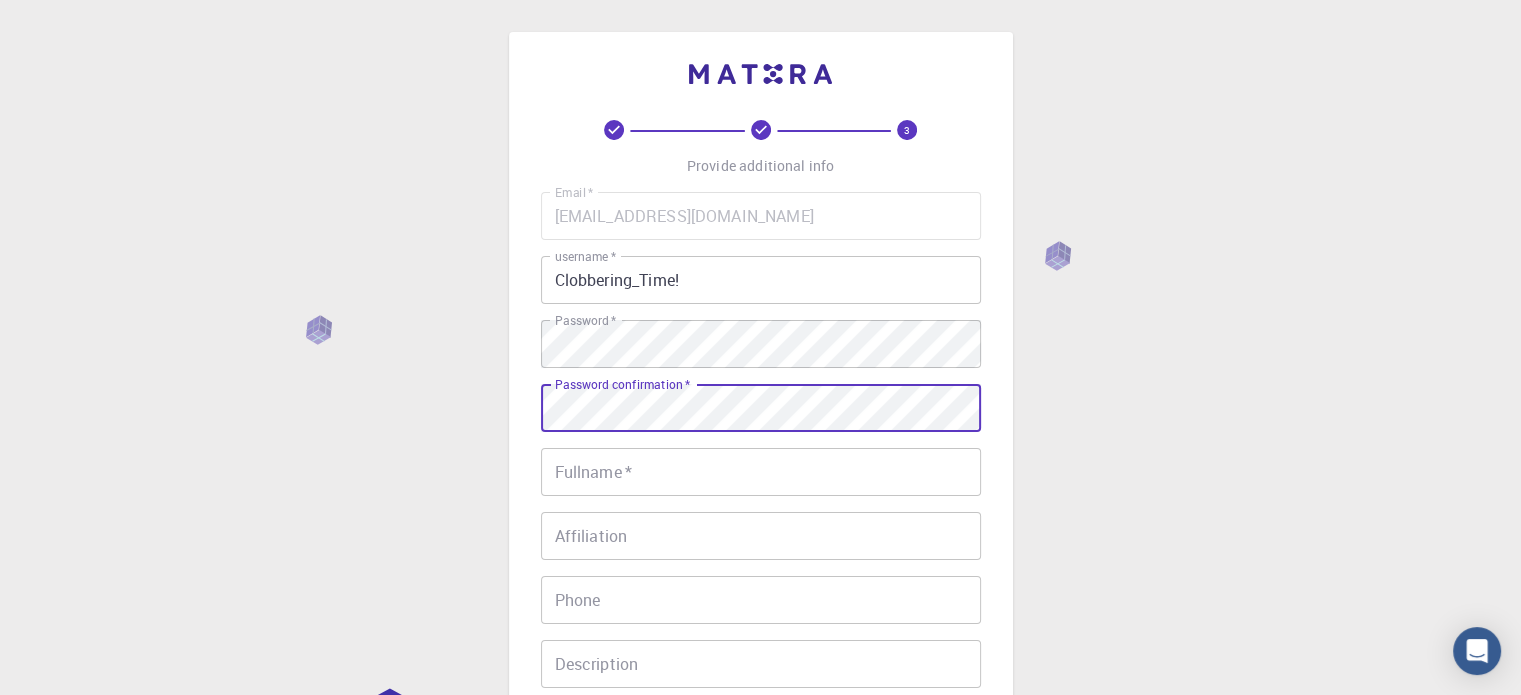 click on "Fullname   *" at bounding box center [761, 472] 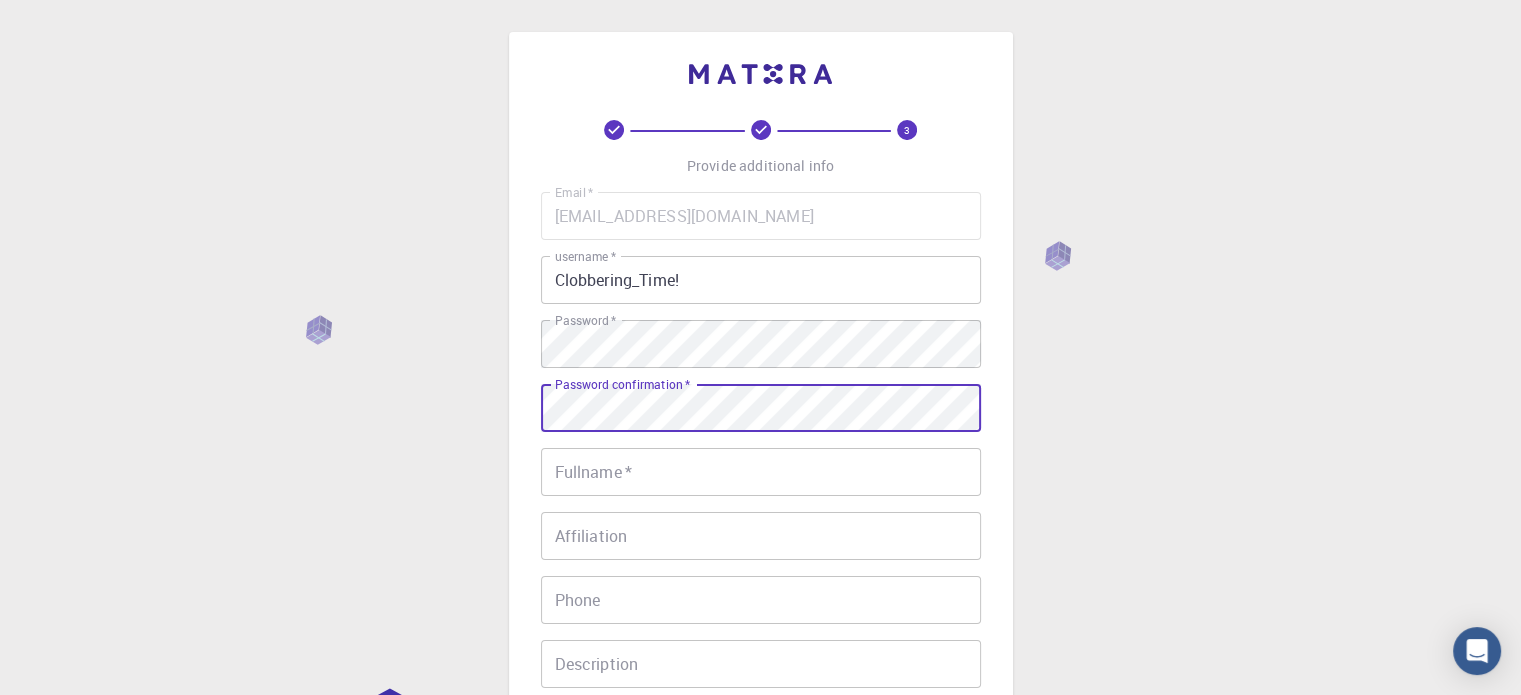 click on "3 Provide additional info Email   * simpon2006@gmail.com Email   * username   * Clobbering_Time! username   * Password   * Password   * Password confirmation   * Password confirmation   * Fullname   * Fullname   * Affiliation Affiliation Phone Phone Description Description I accept the  Terms of Service / Privacy Policy  * REGISTER Already on Mat3ra? Sign in ©  2025   Exabyte Inc.   All rights reserved. Platform version  2025.6.26 . Documentation Video Tutorials Terms of service Privacy statement" at bounding box center [760, 509] 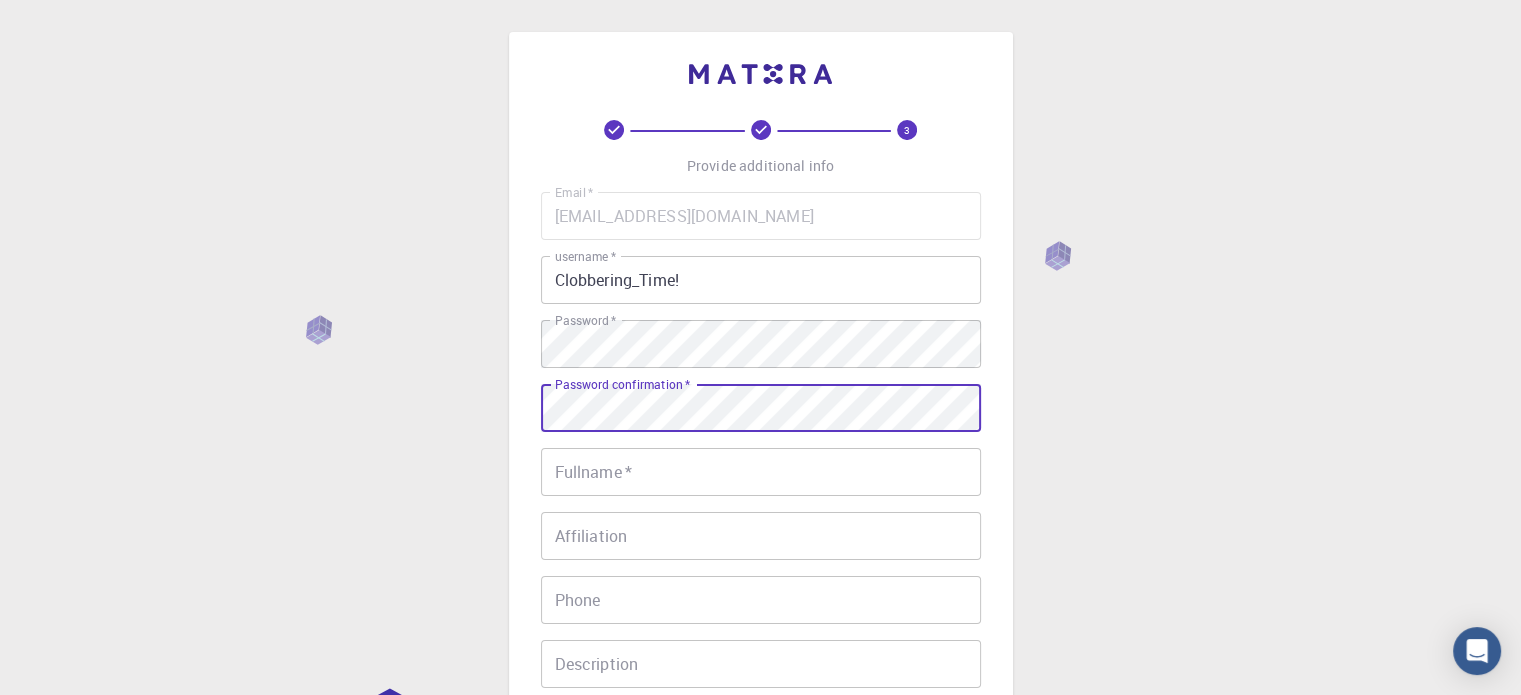 click on "Fullname   *" at bounding box center [761, 472] 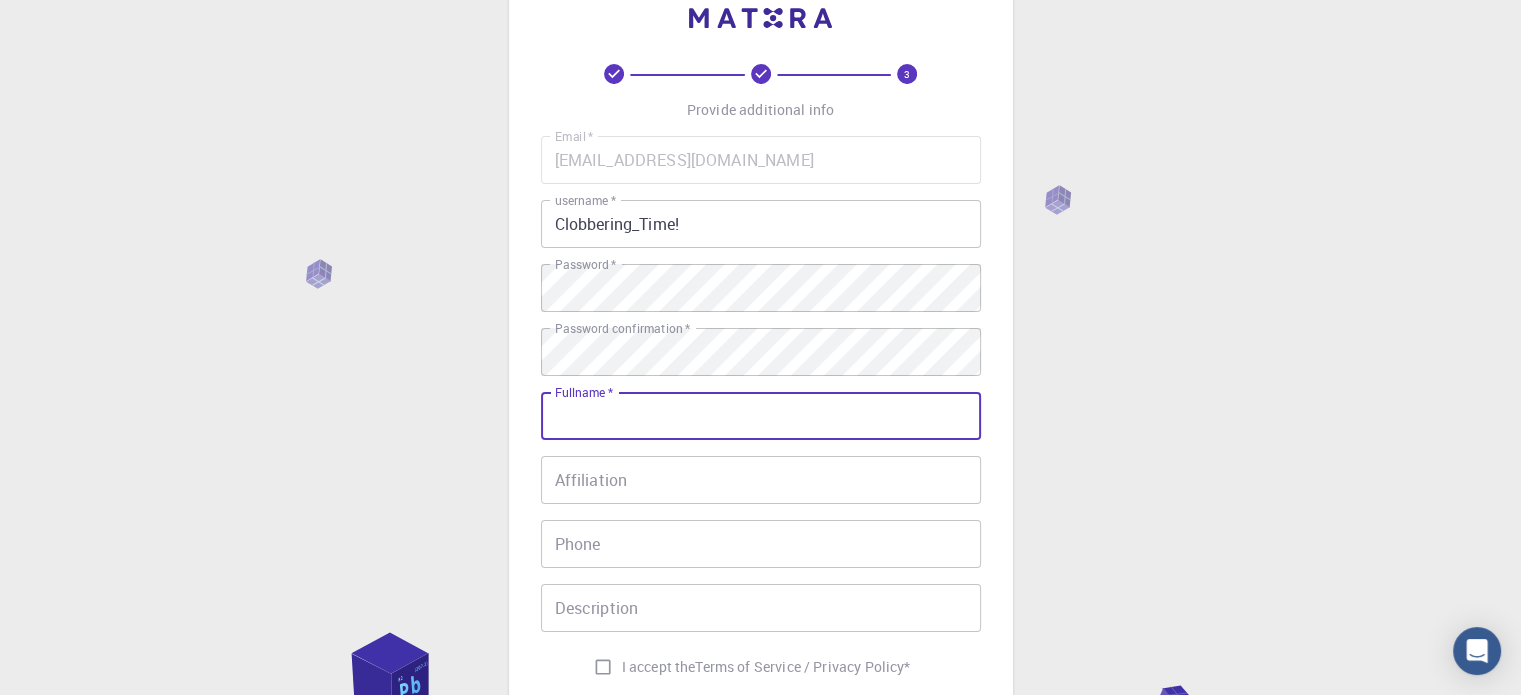 scroll, scrollTop: 100, scrollLeft: 0, axis: vertical 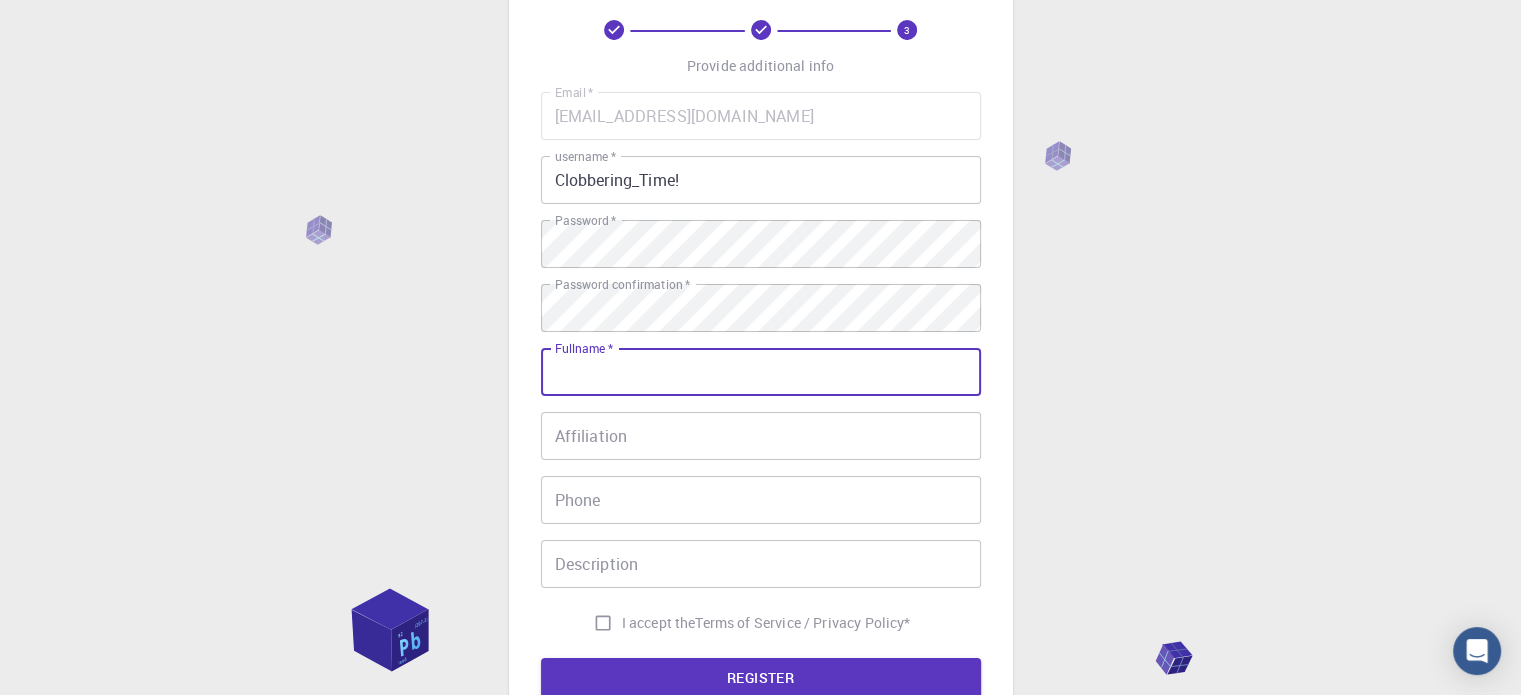 click on "Fullname   *" at bounding box center [761, 372] 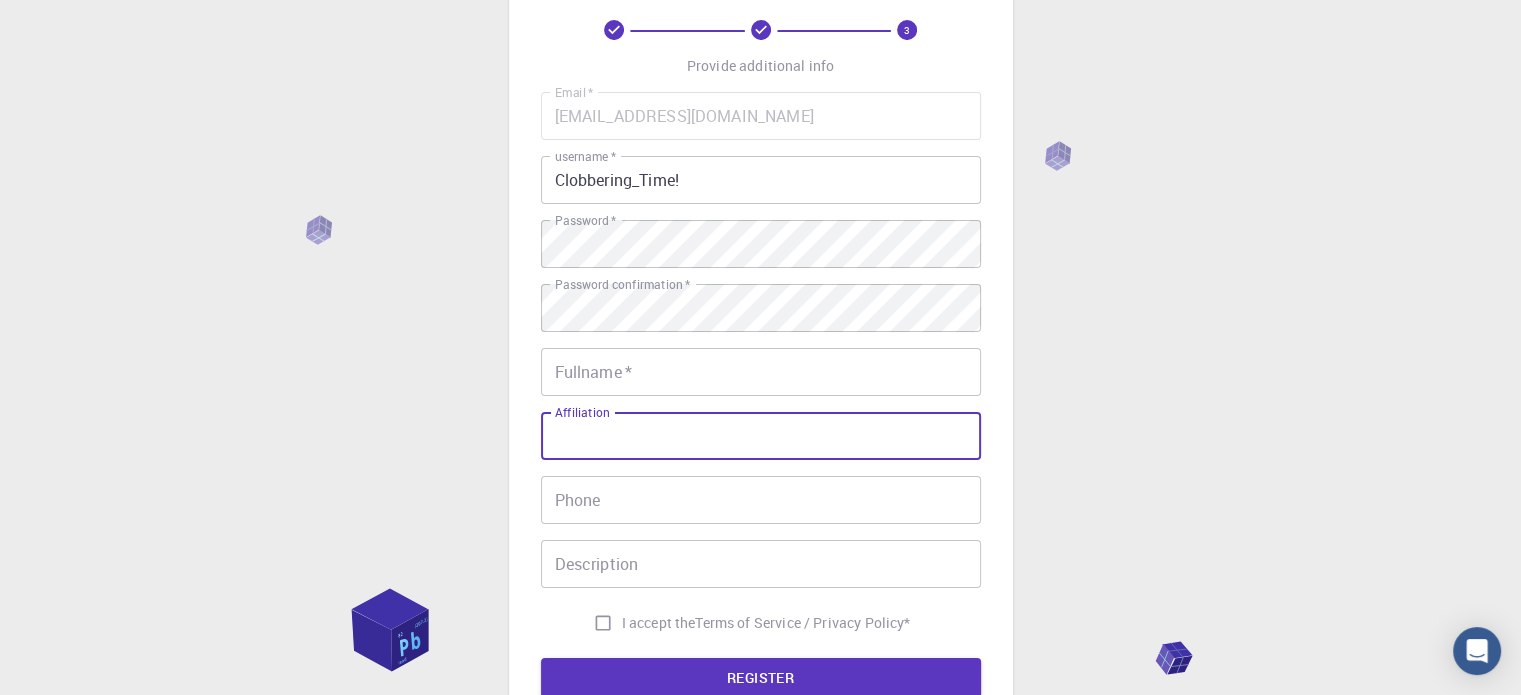 click on "Fullname   *" at bounding box center [761, 372] 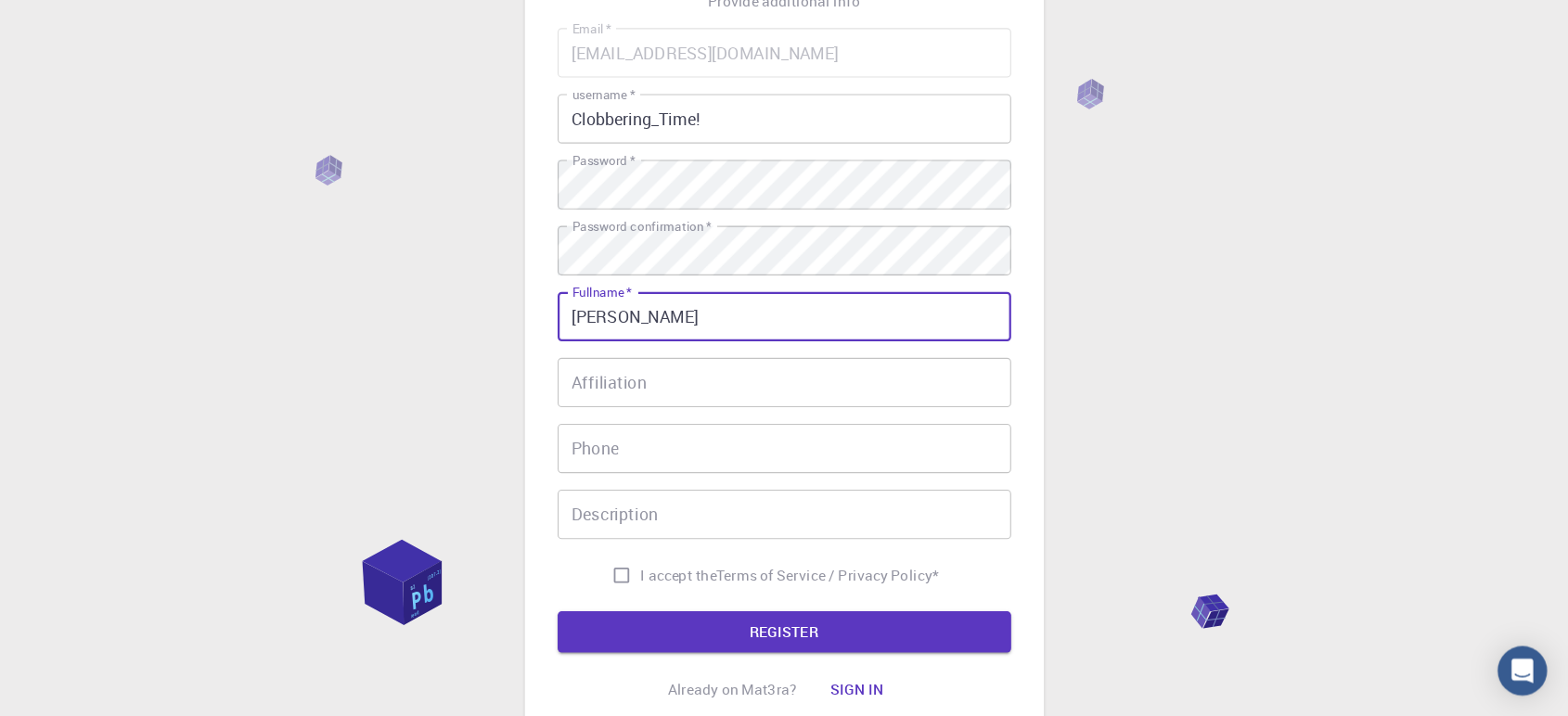 scroll, scrollTop: 185, scrollLeft: 0, axis: vertical 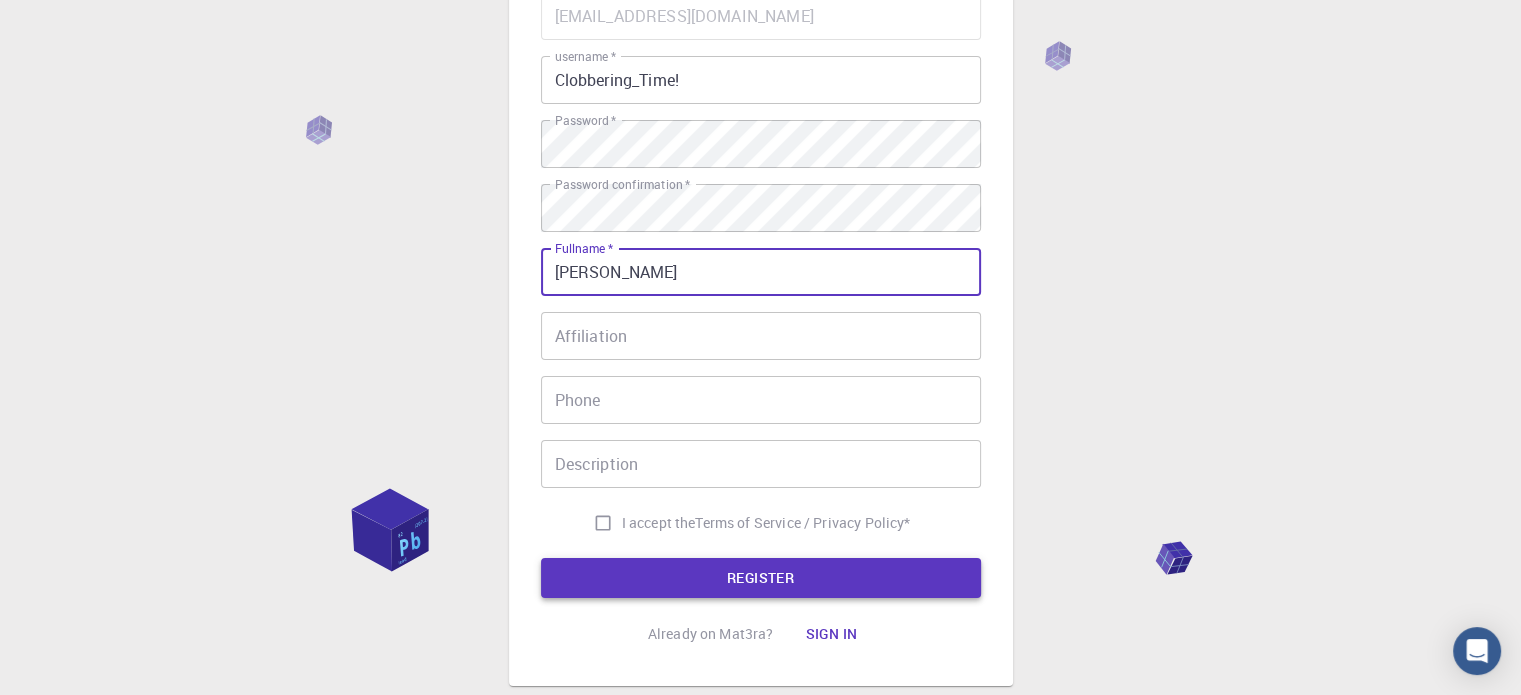 type on "[PERSON_NAME]" 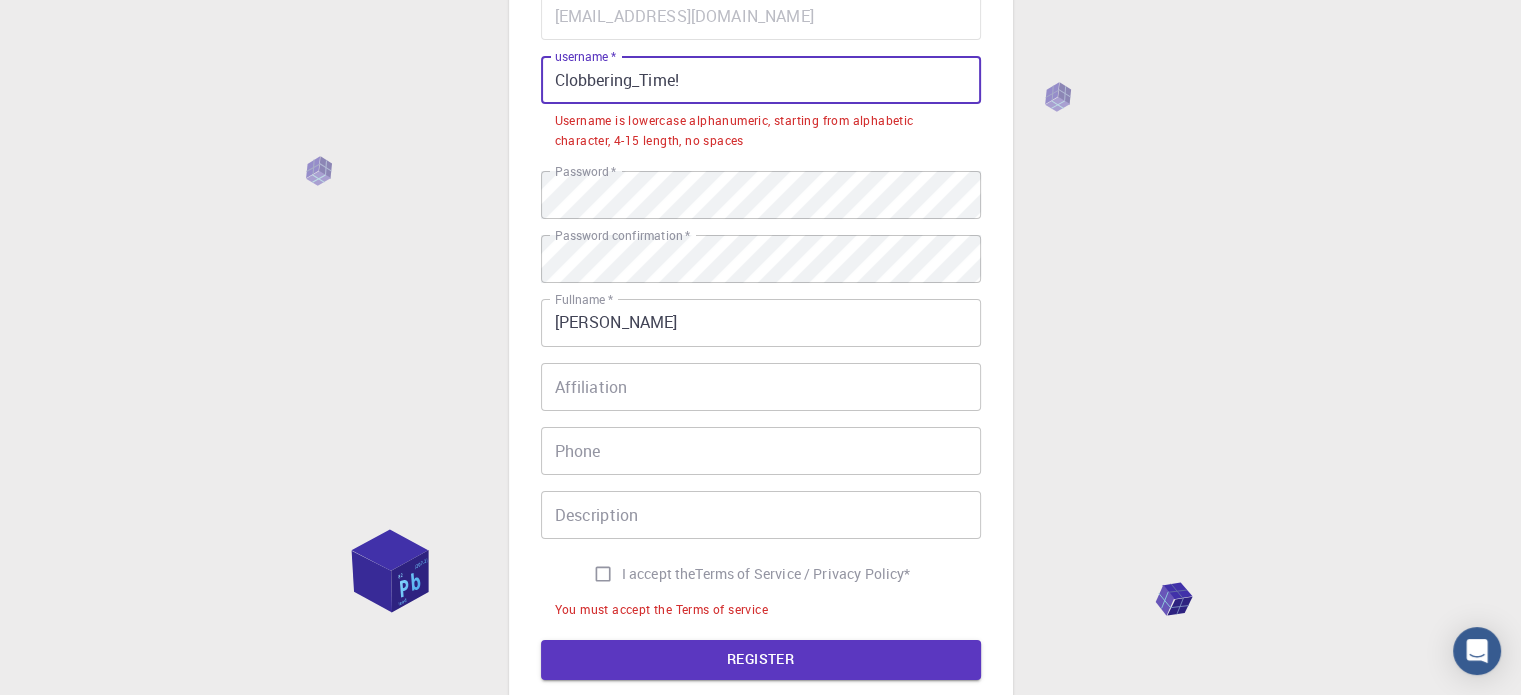 click on "Clobbering_Time!" at bounding box center (761, 80) 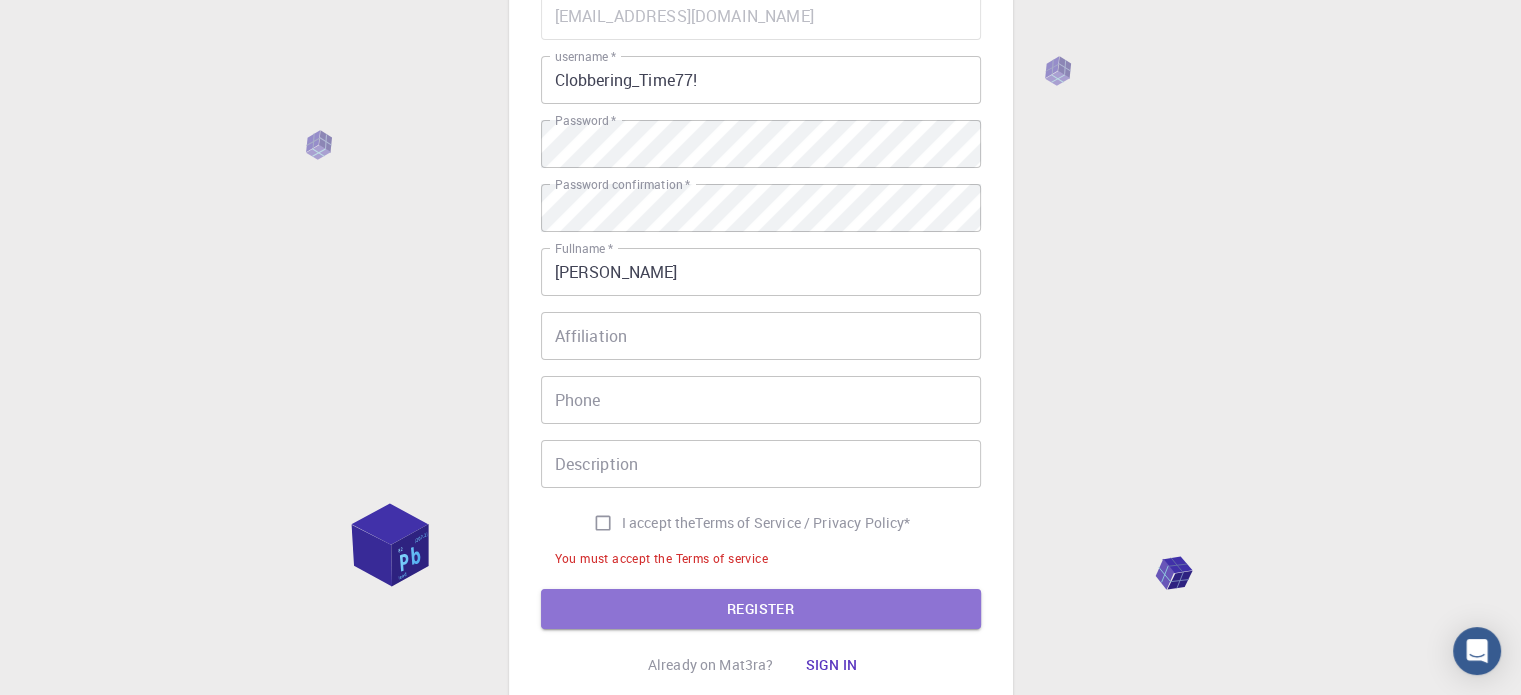 click on "REGISTER" at bounding box center (761, 609) 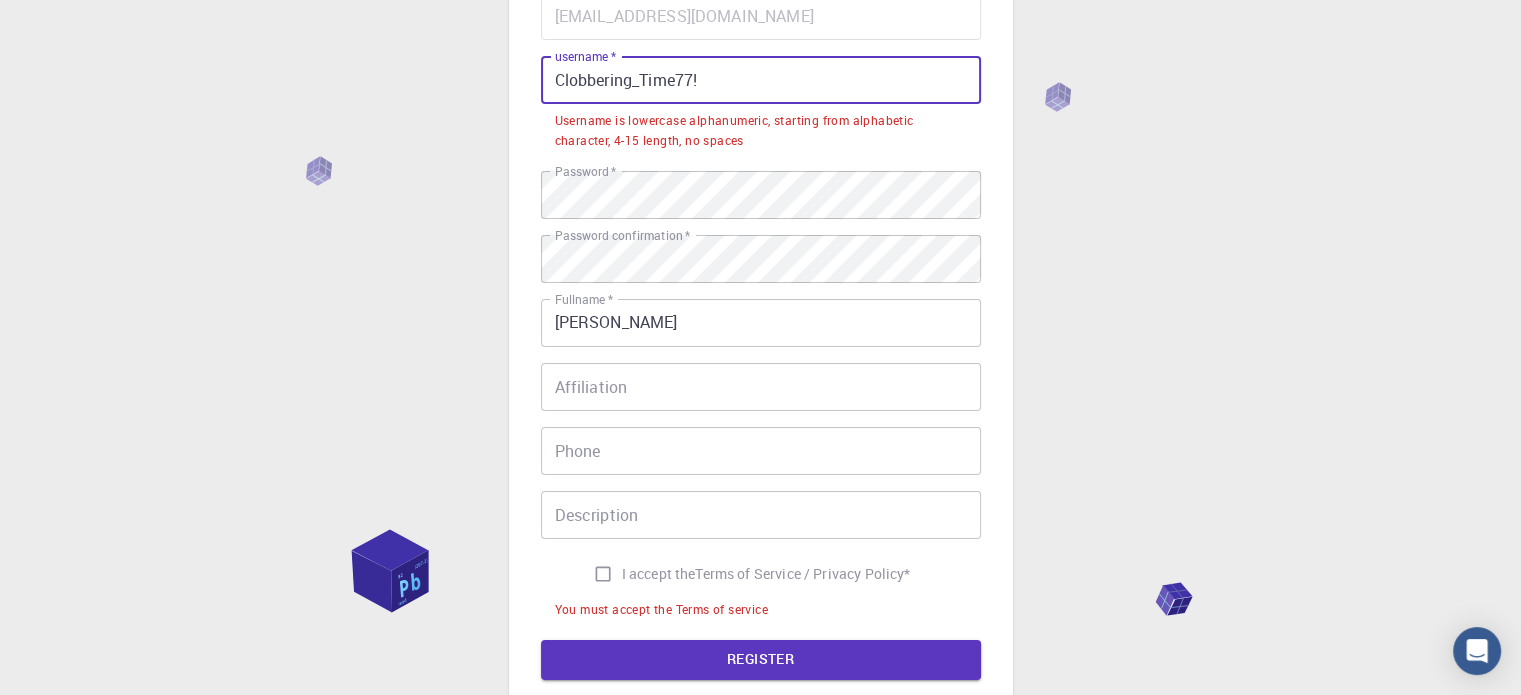 click on "Clobbering_Time77!" at bounding box center [761, 80] 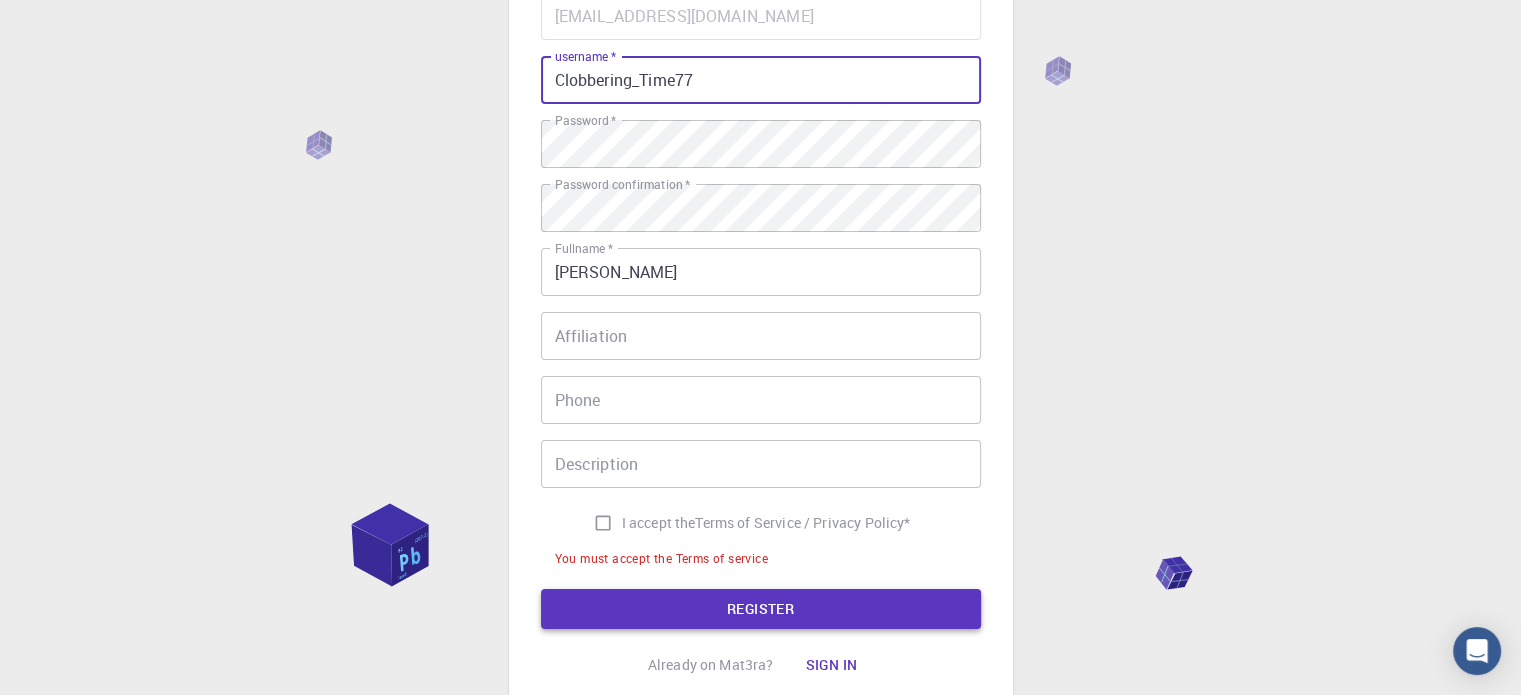 click on "REGISTER" at bounding box center [761, 609] 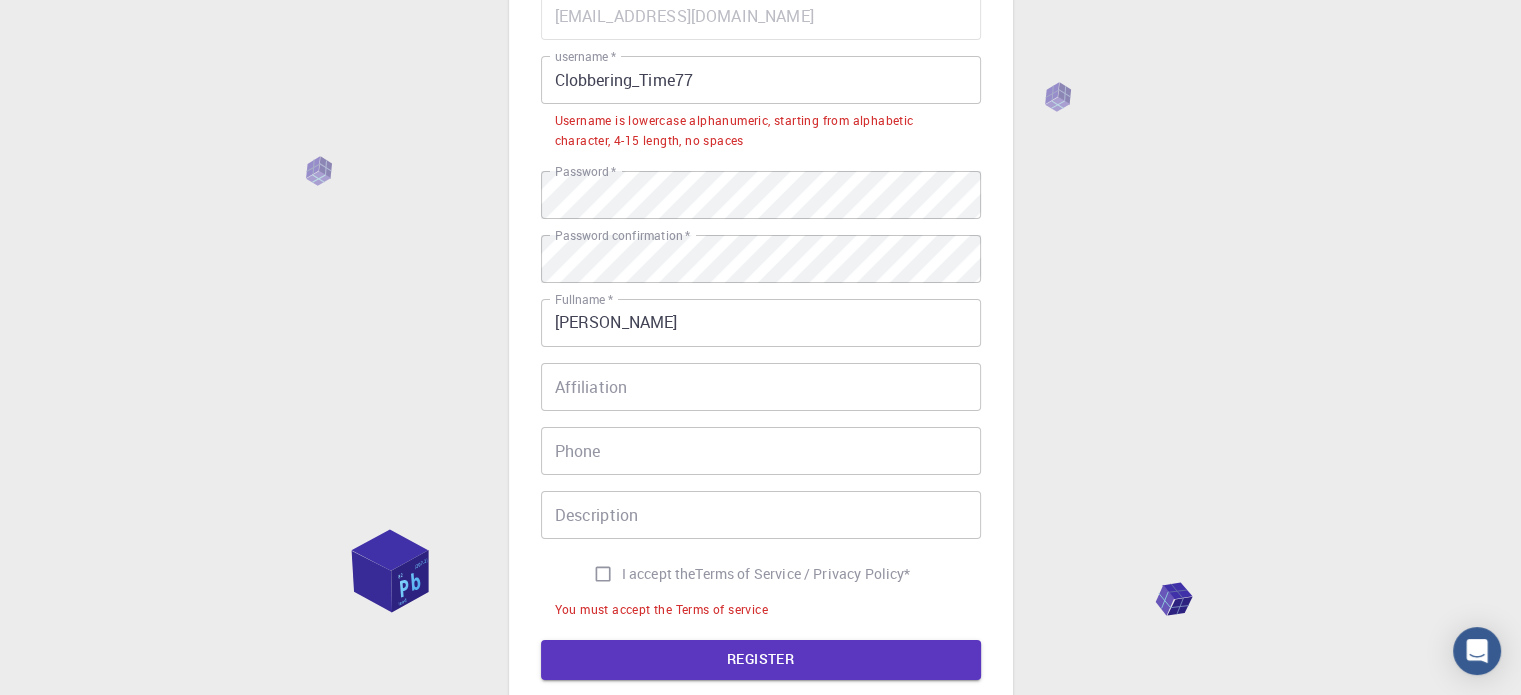 click on "Clobbering_Time77" at bounding box center [761, 80] 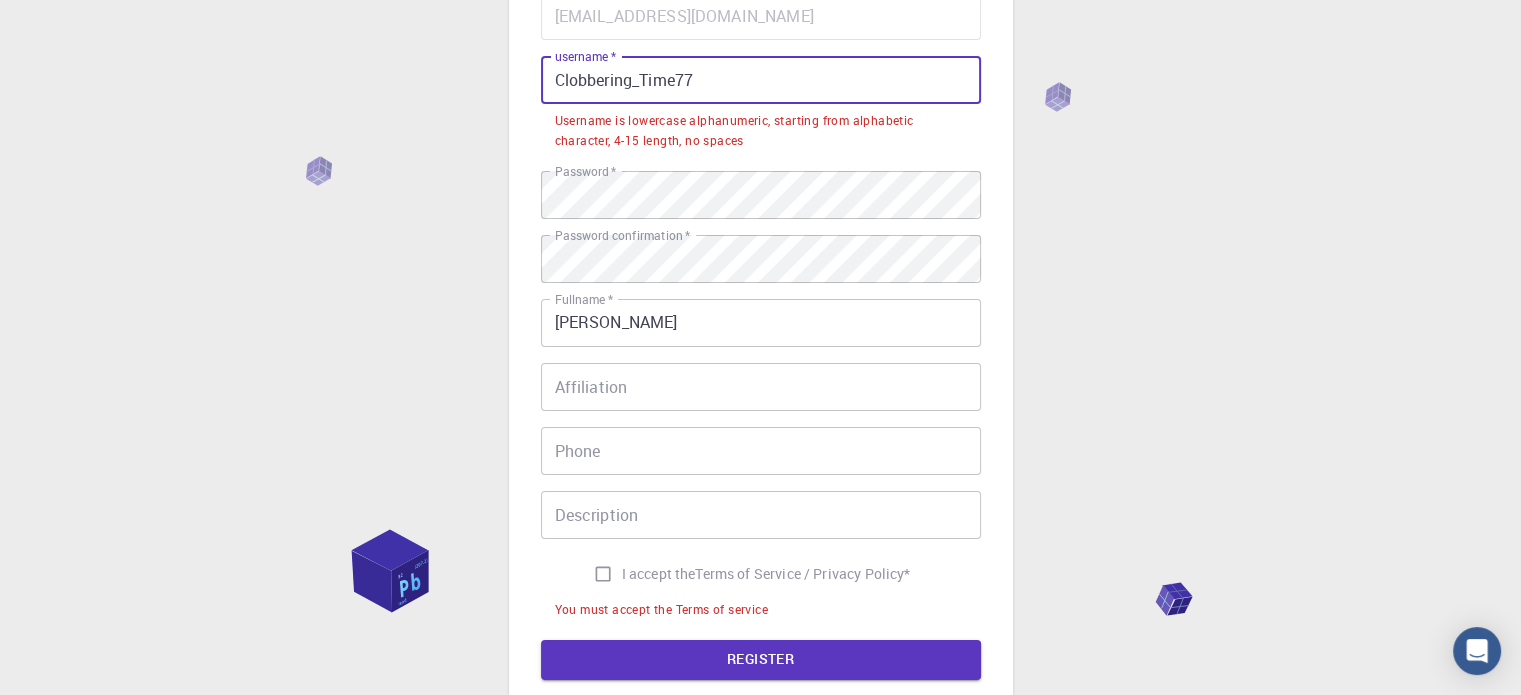 click on "Clobbering_Time77" at bounding box center [761, 80] 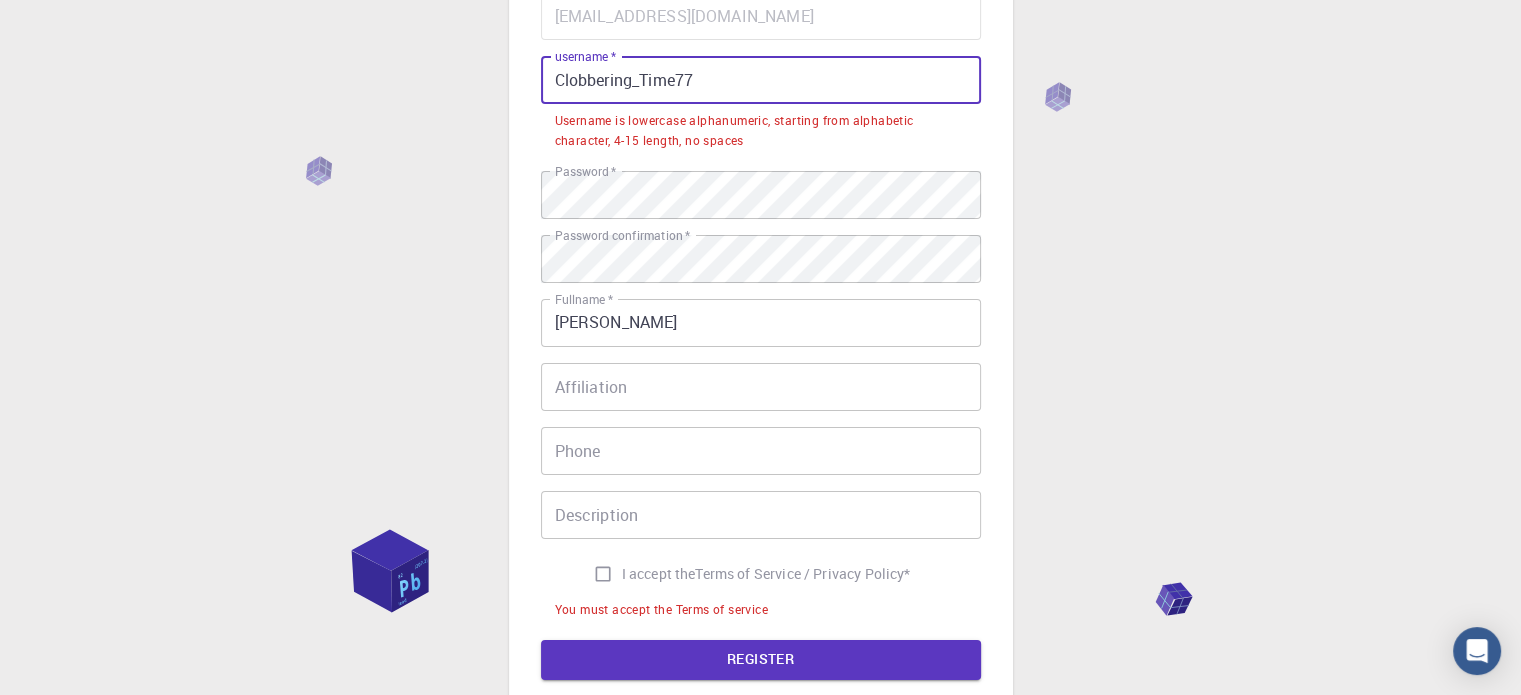 click on "Clobbering_Time77" at bounding box center [761, 80] 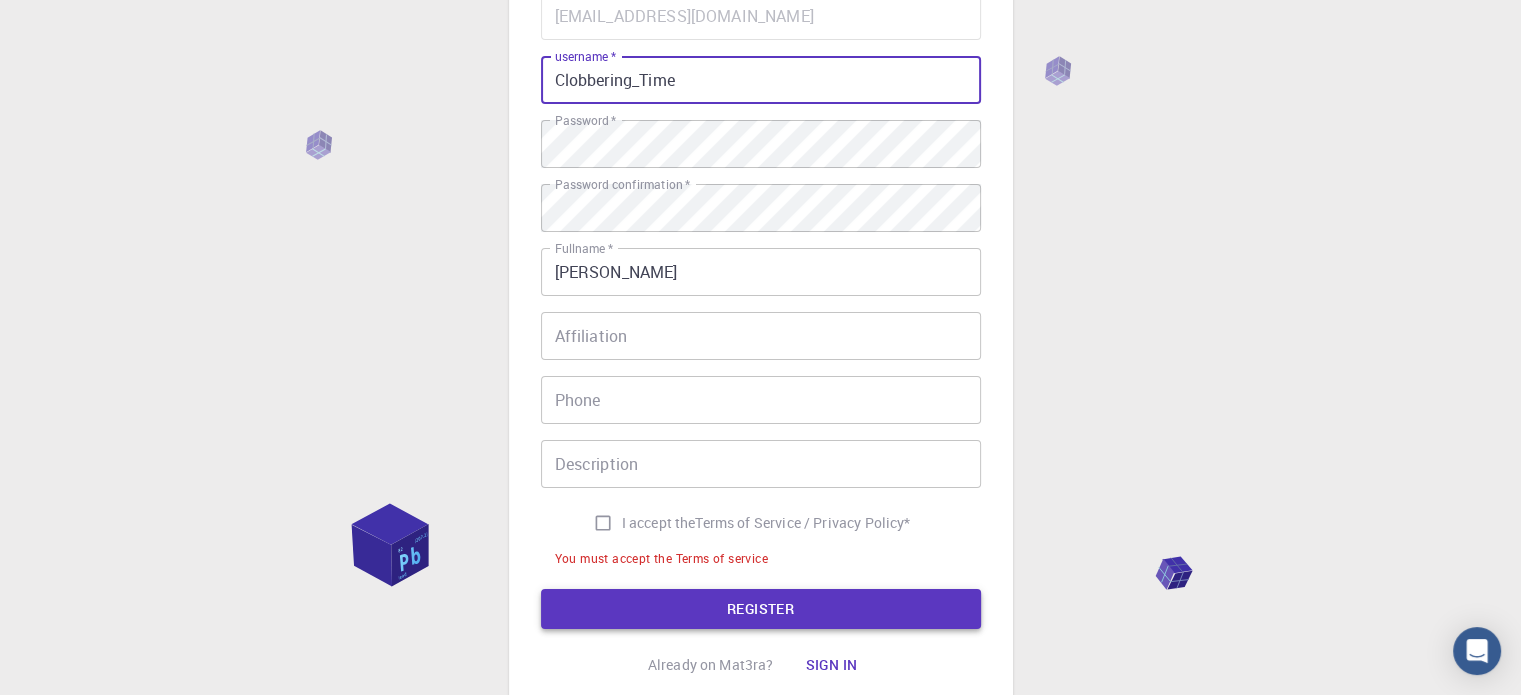 click on "REGISTER" at bounding box center [761, 609] 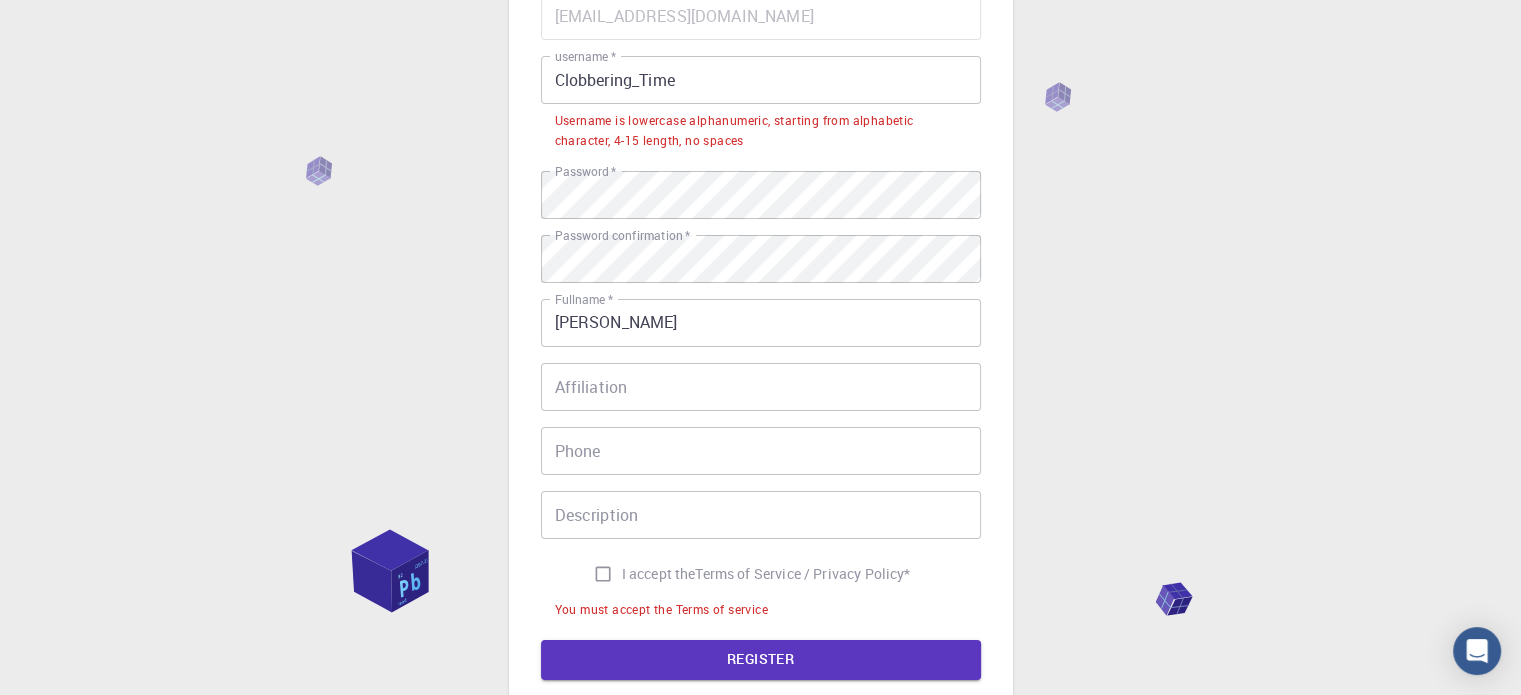 click on "Clobbering_Time" at bounding box center (761, 80) 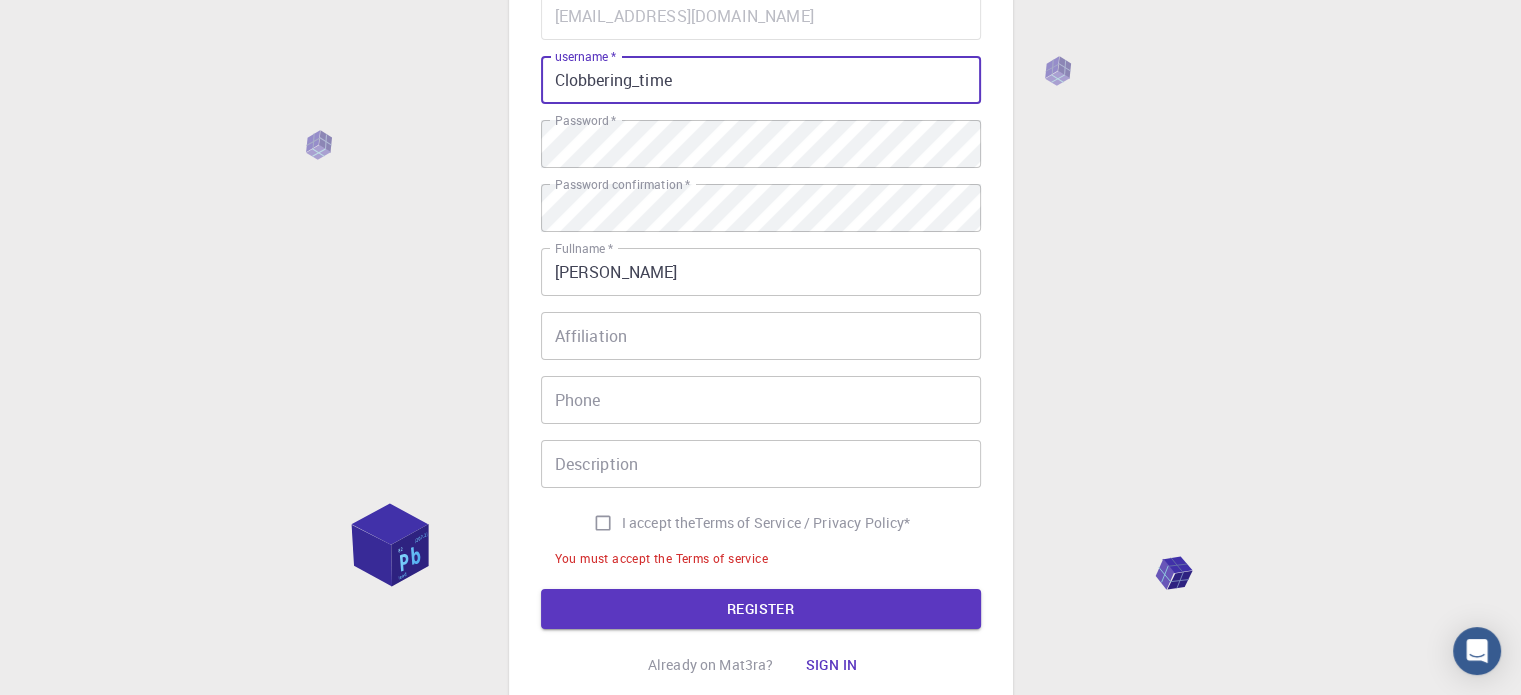 click on "Clobbering_time" at bounding box center [761, 80] 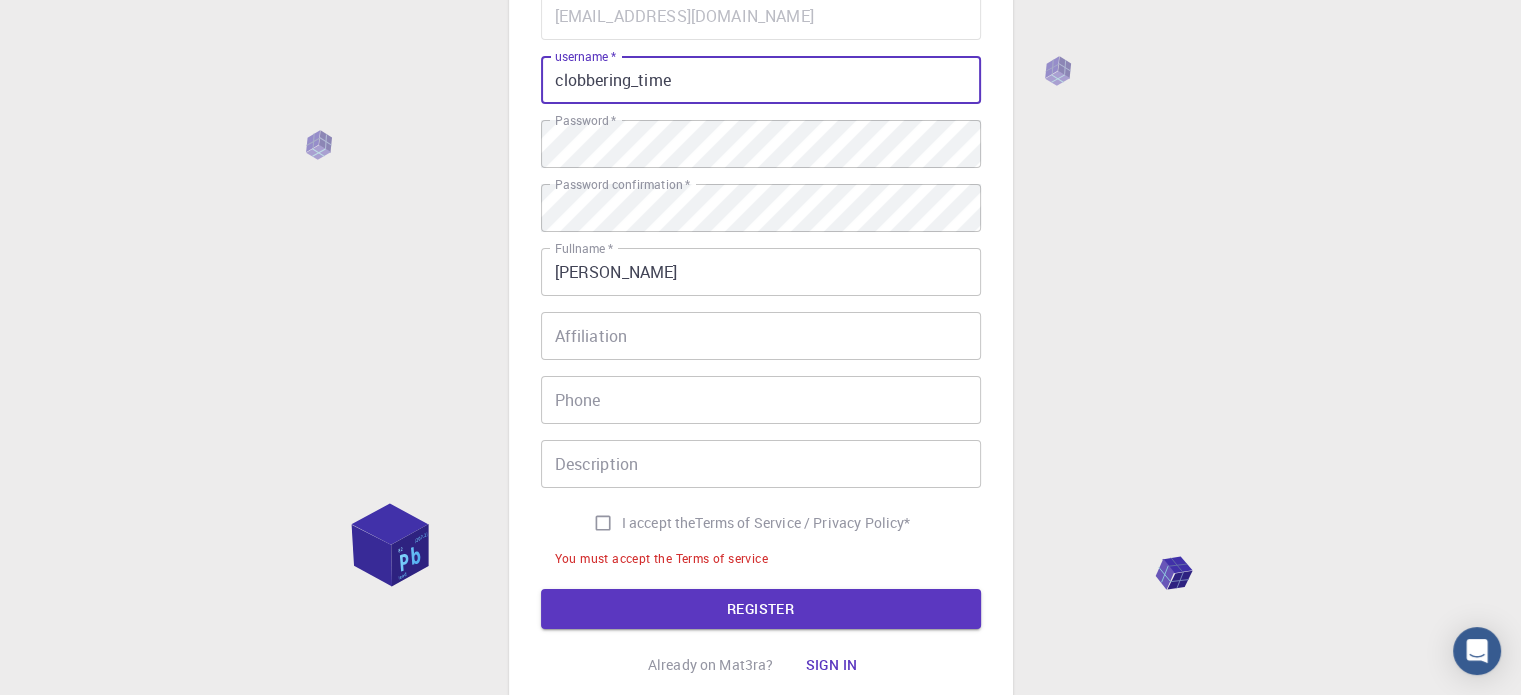 click on "clobbering_time" at bounding box center [761, 80] 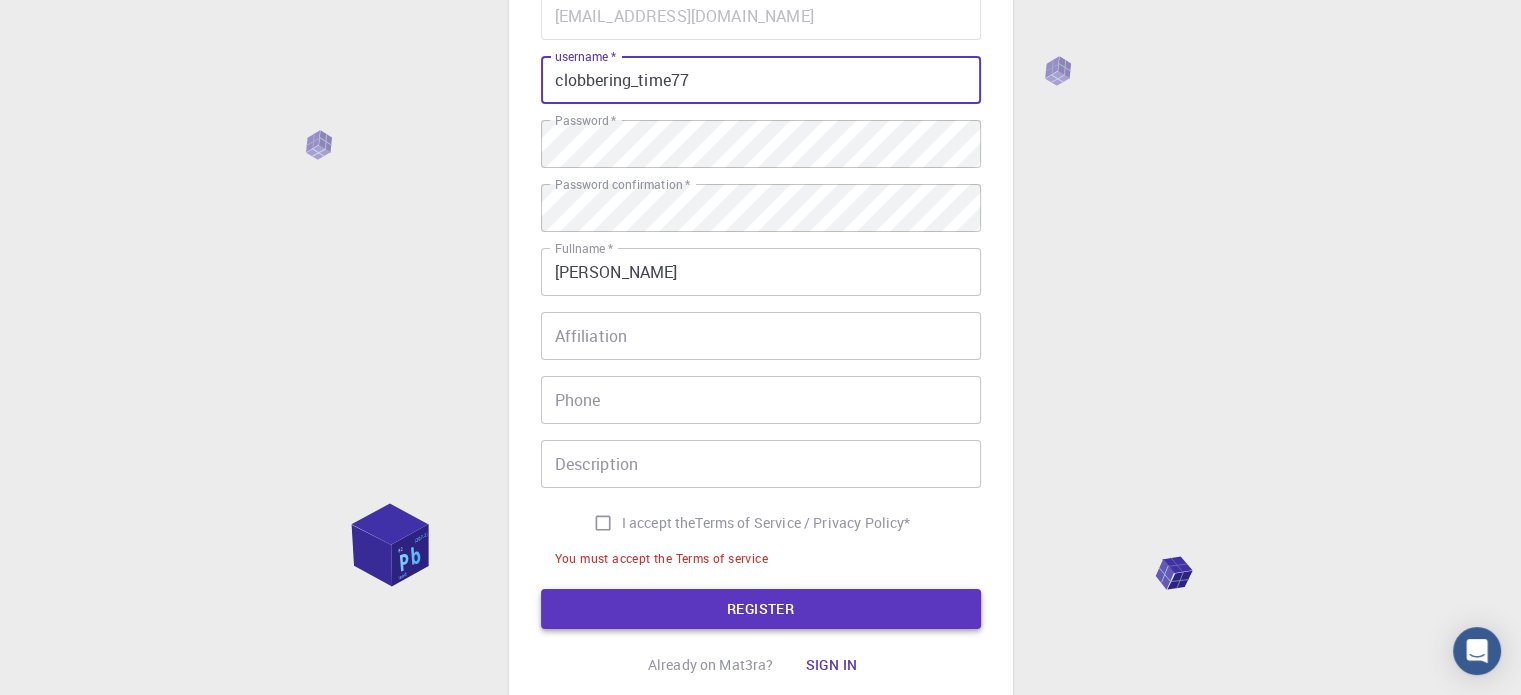 click on "REGISTER" at bounding box center [761, 609] 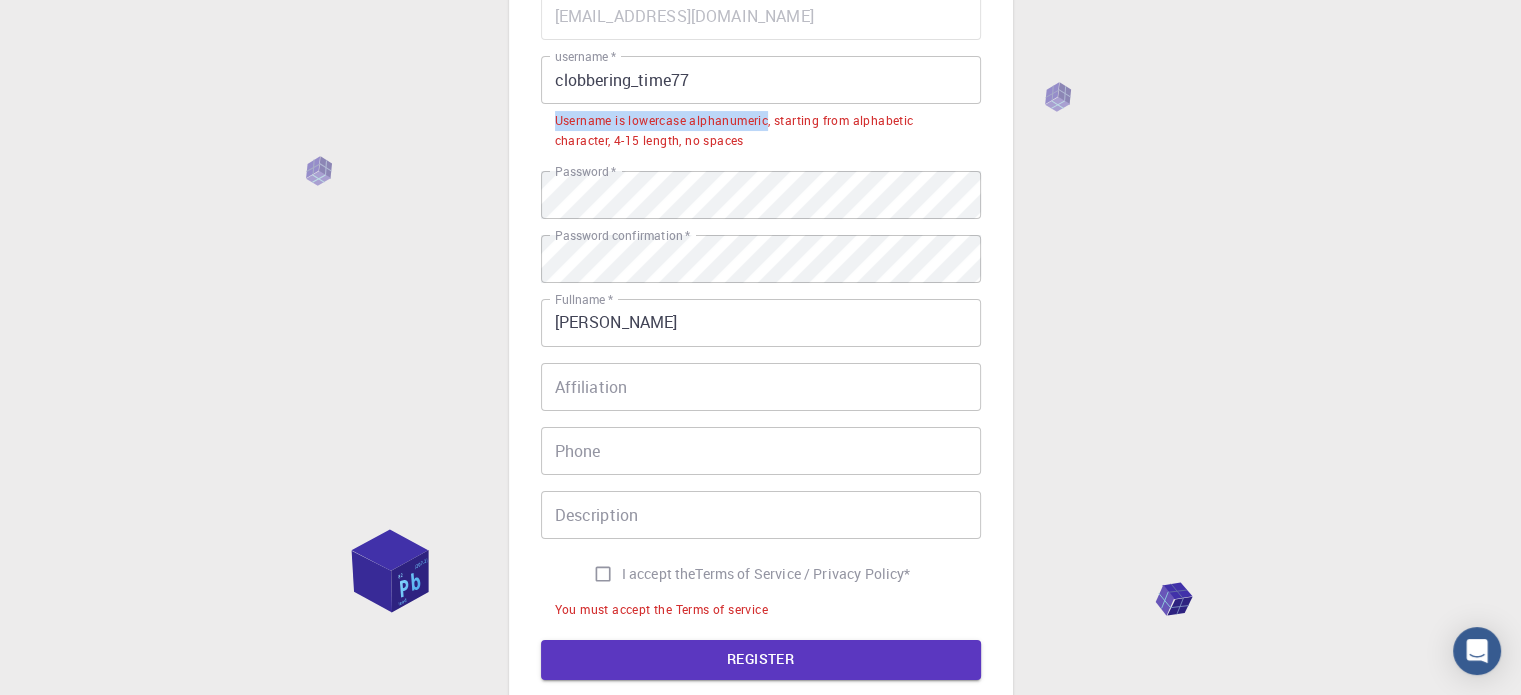 drag, startPoint x: 714, startPoint y: 129, endPoint x: 658, endPoint y: 130, distance: 56.008926 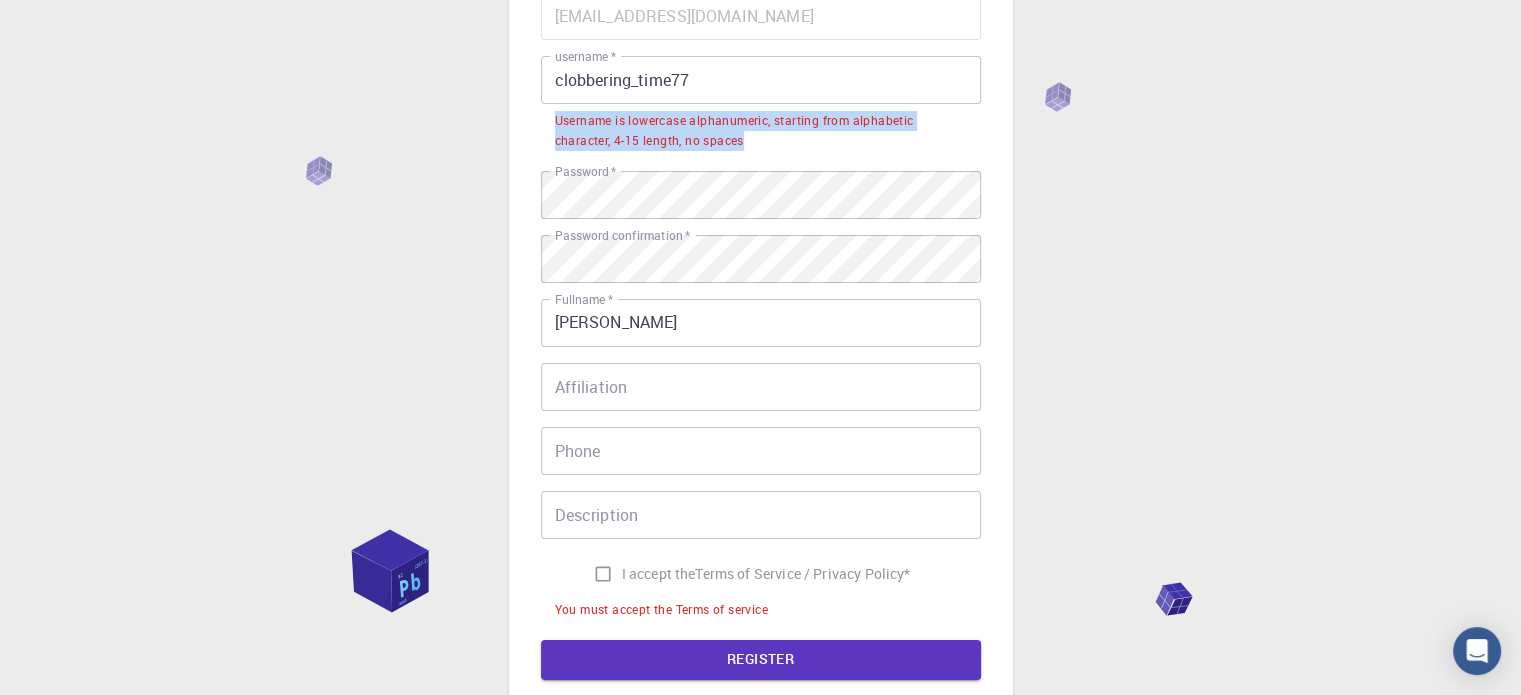 drag, startPoint x: 764, startPoint y: 137, endPoint x: 540, endPoint y: 123, distance: 224.43707 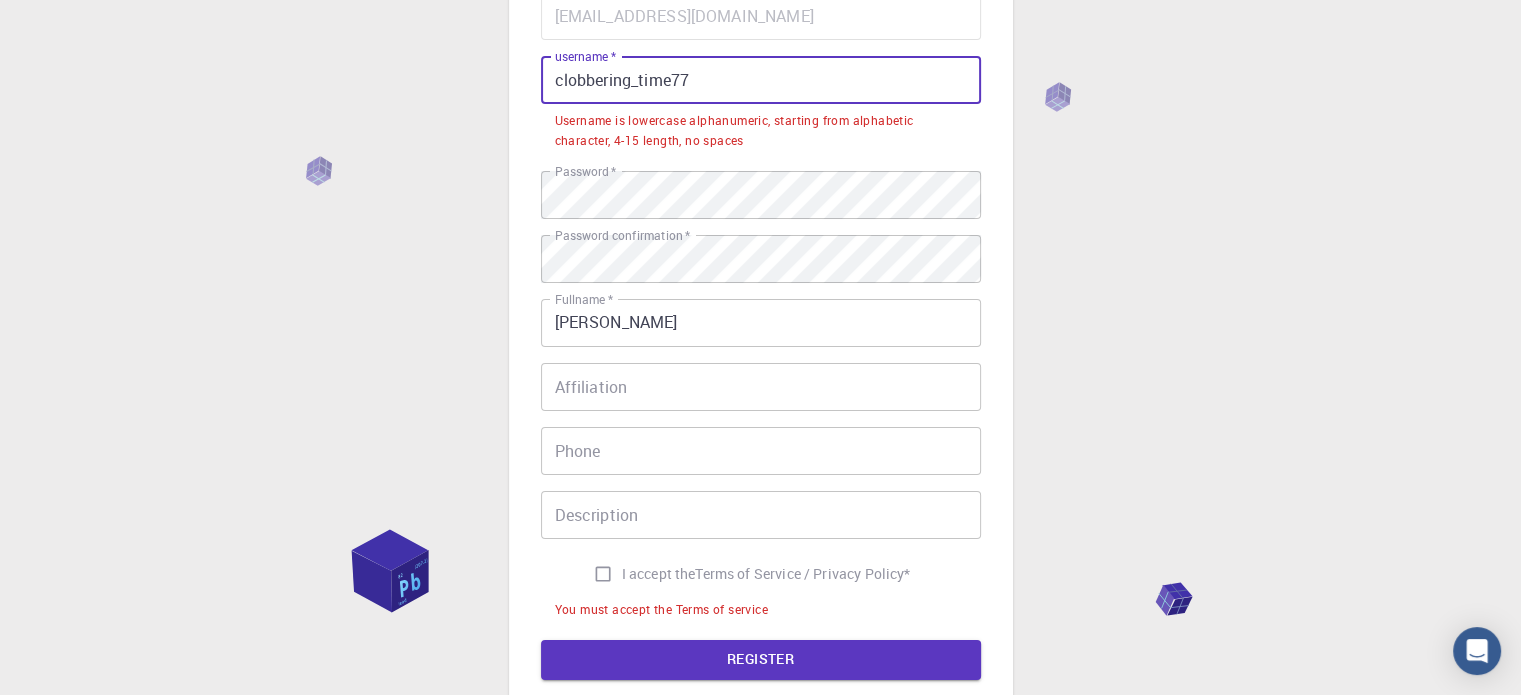 click on "clobbering_time77" at bounding box center [761, 80] 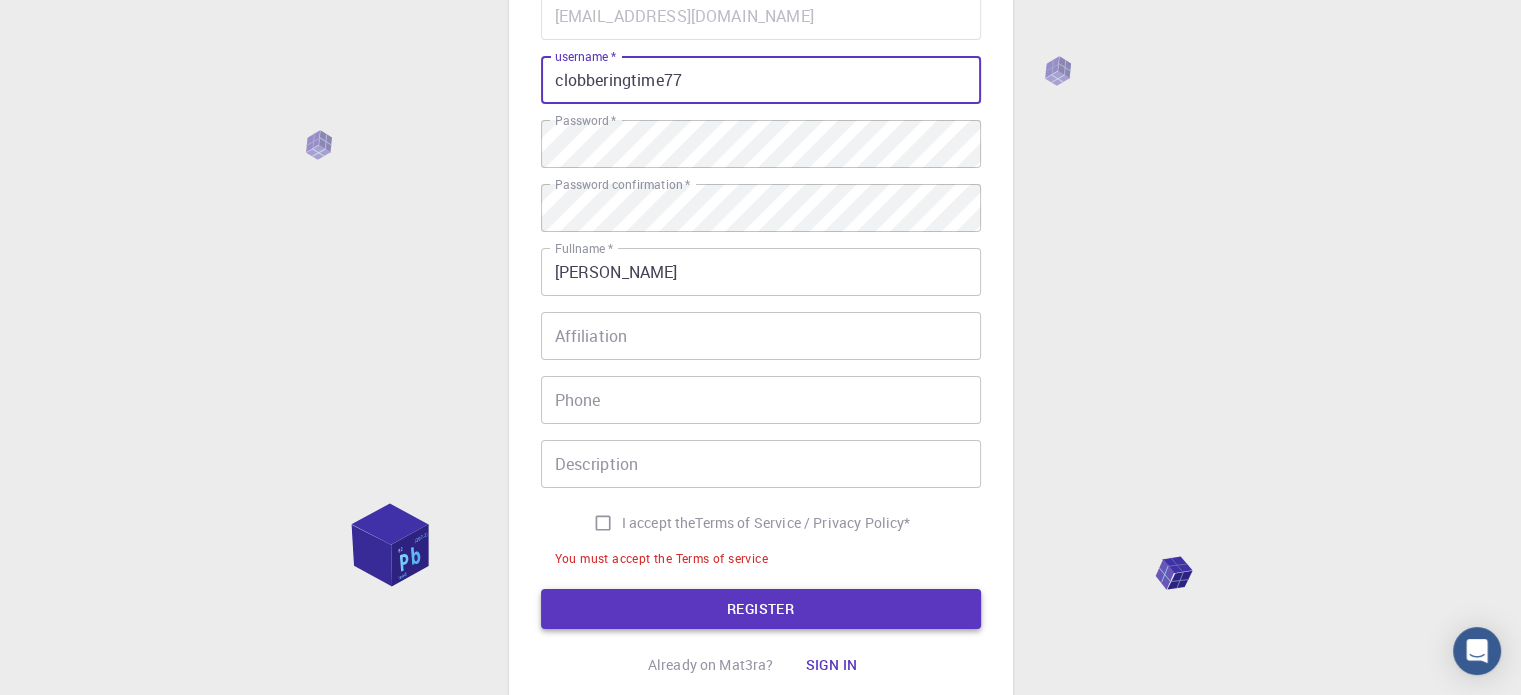 click on "REGISTER" at bounding box center [761, 609] 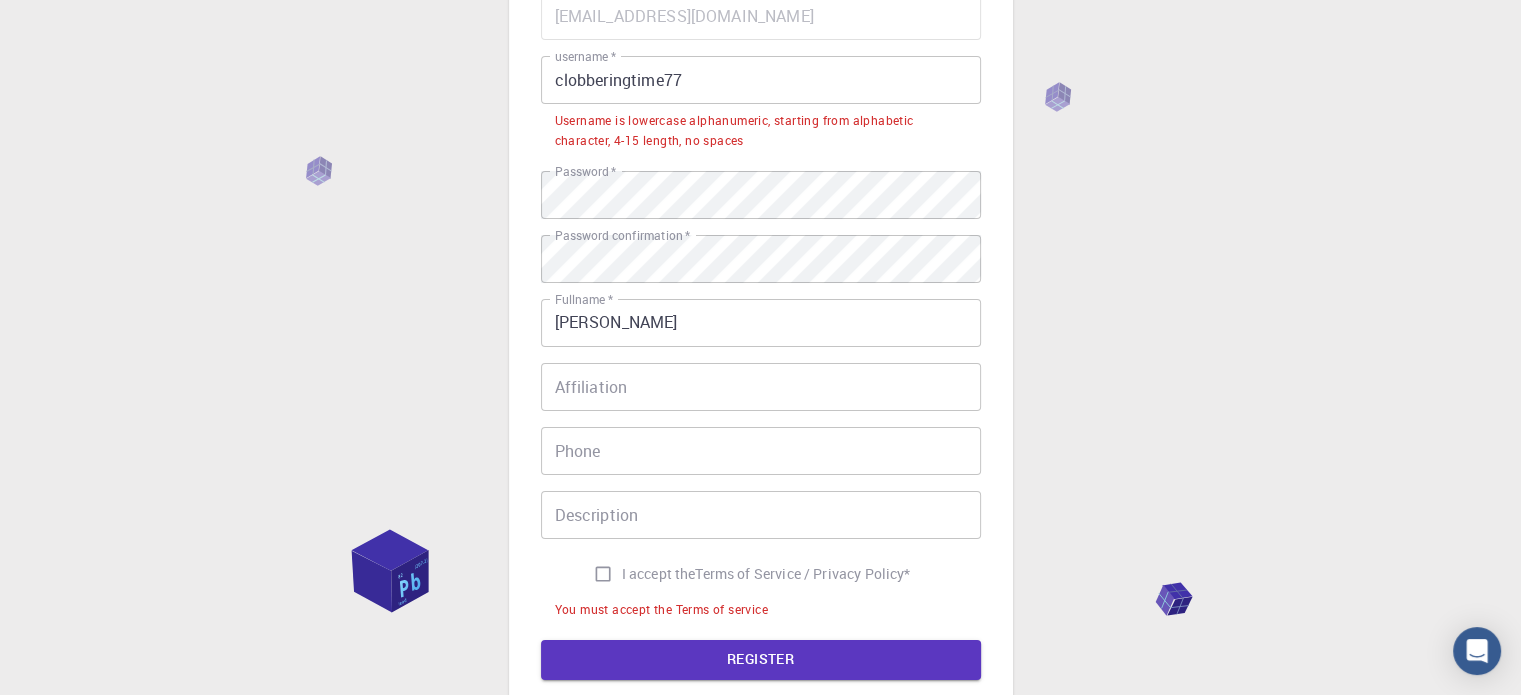 click on "clobberingtime77" at bounding box center (761, 80) 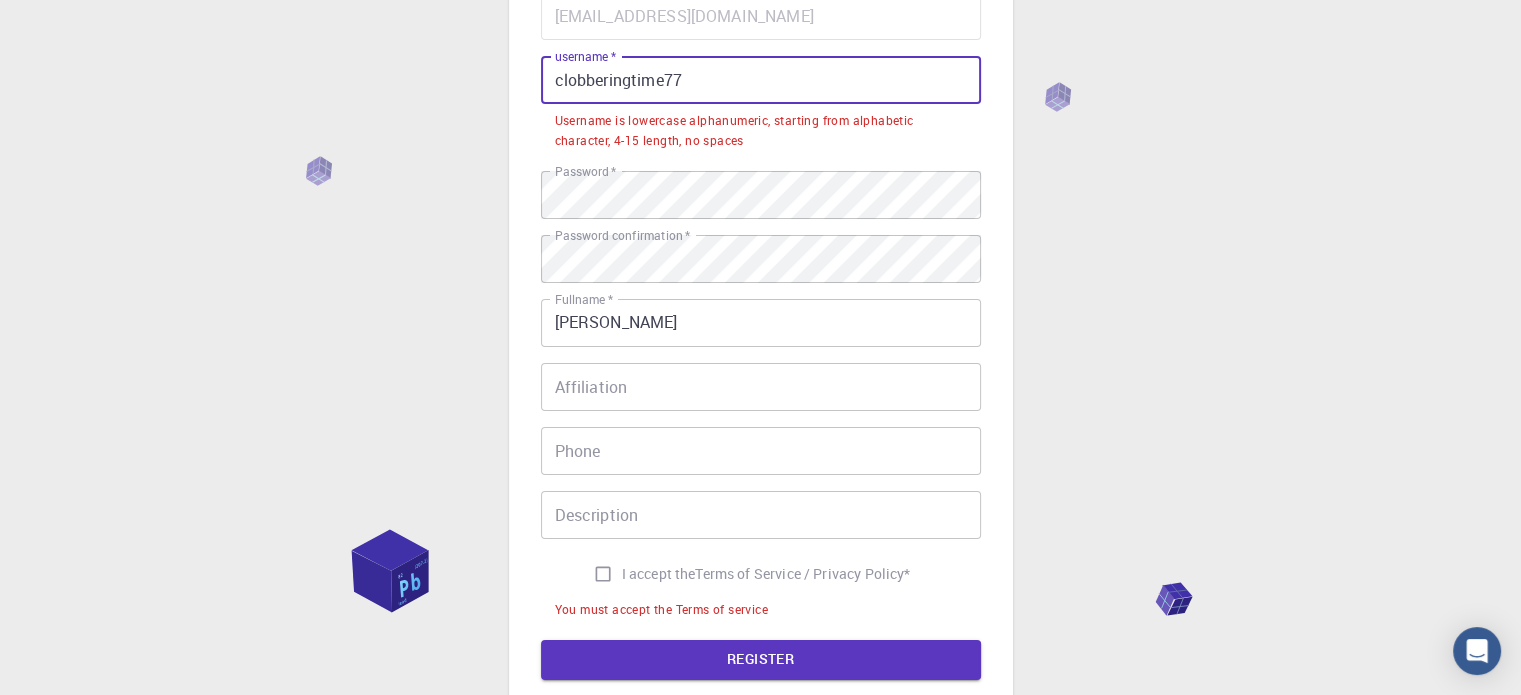 click on "clobberingtime77" at bounding box center [761, 80] 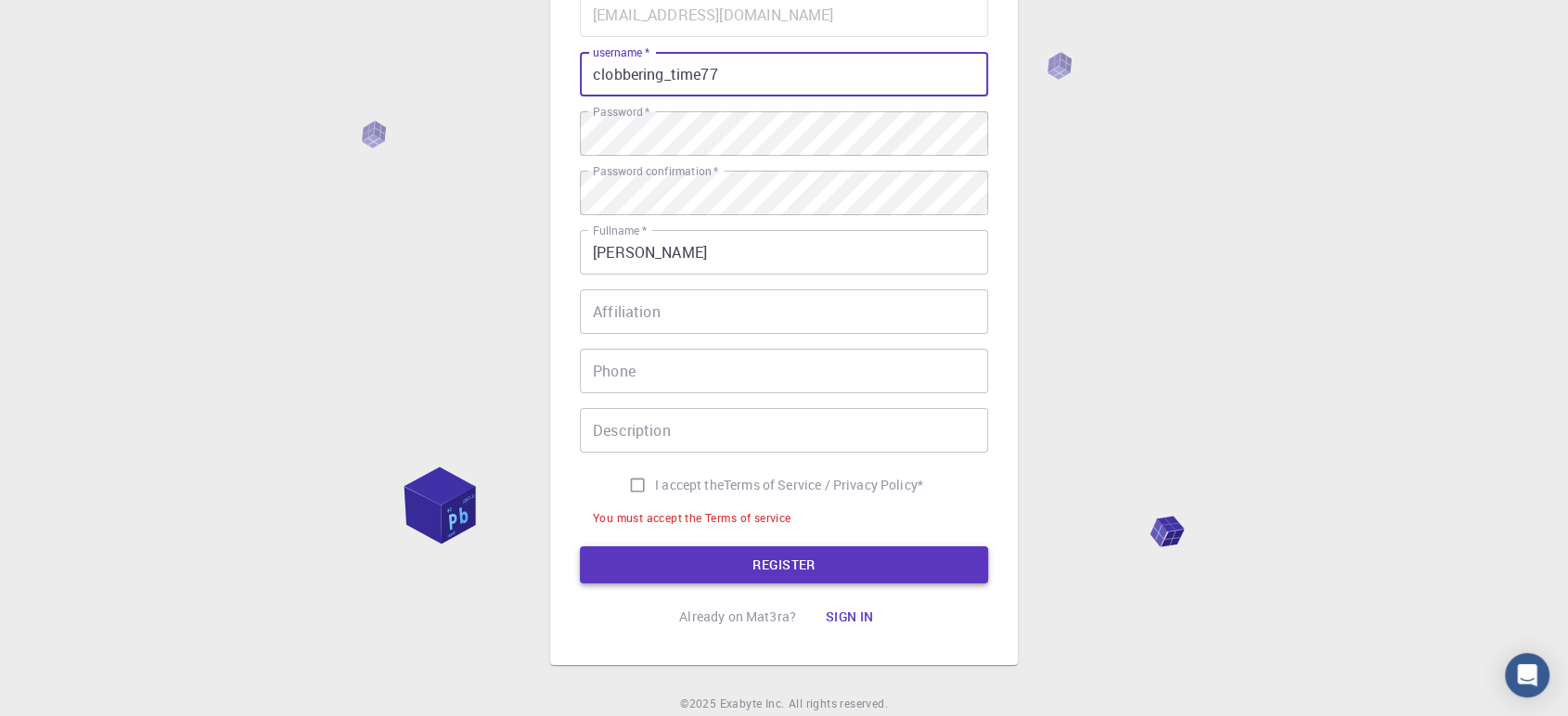 click on "REGISTER" at bounding box center (784, 565) 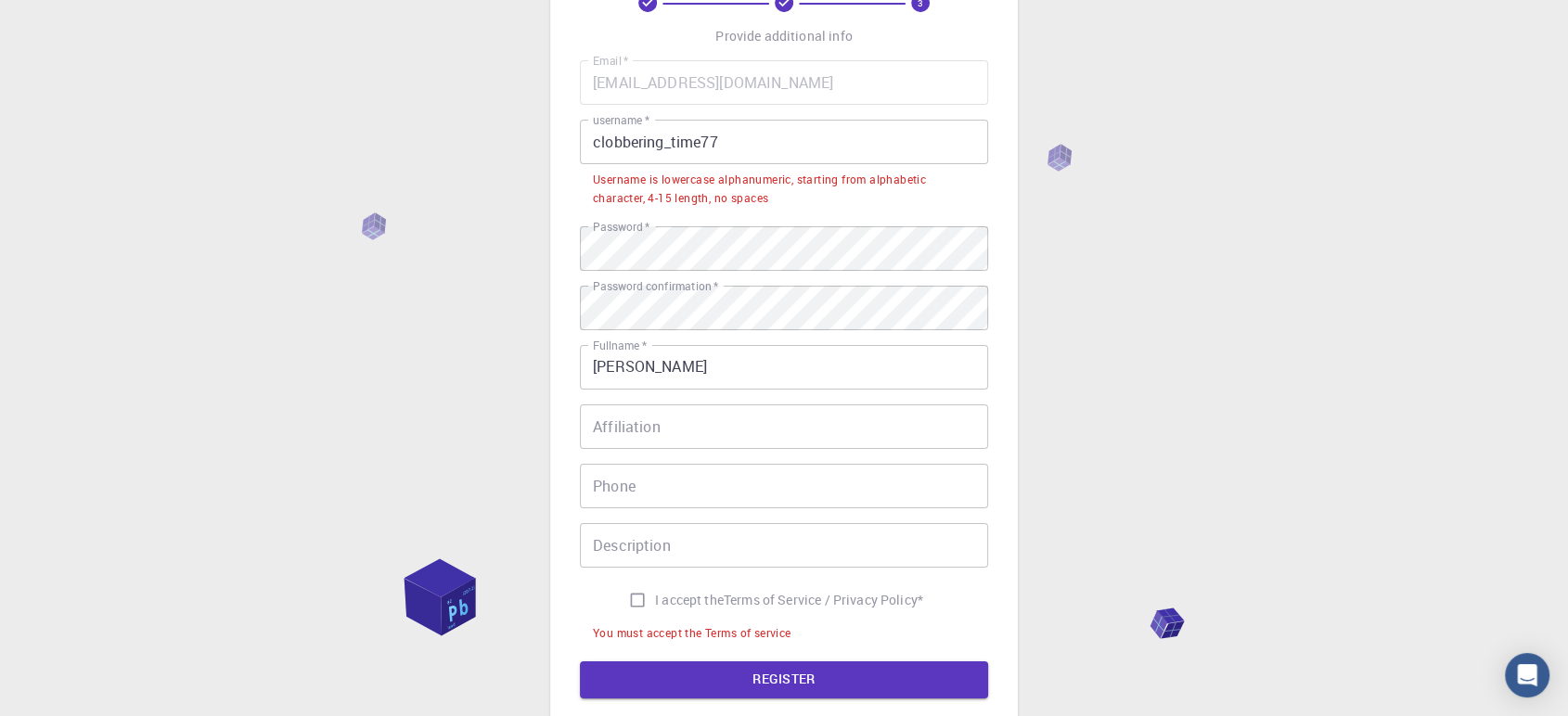 scroll, scrollTop: 82, scrollLeft: 0, axis: vertical 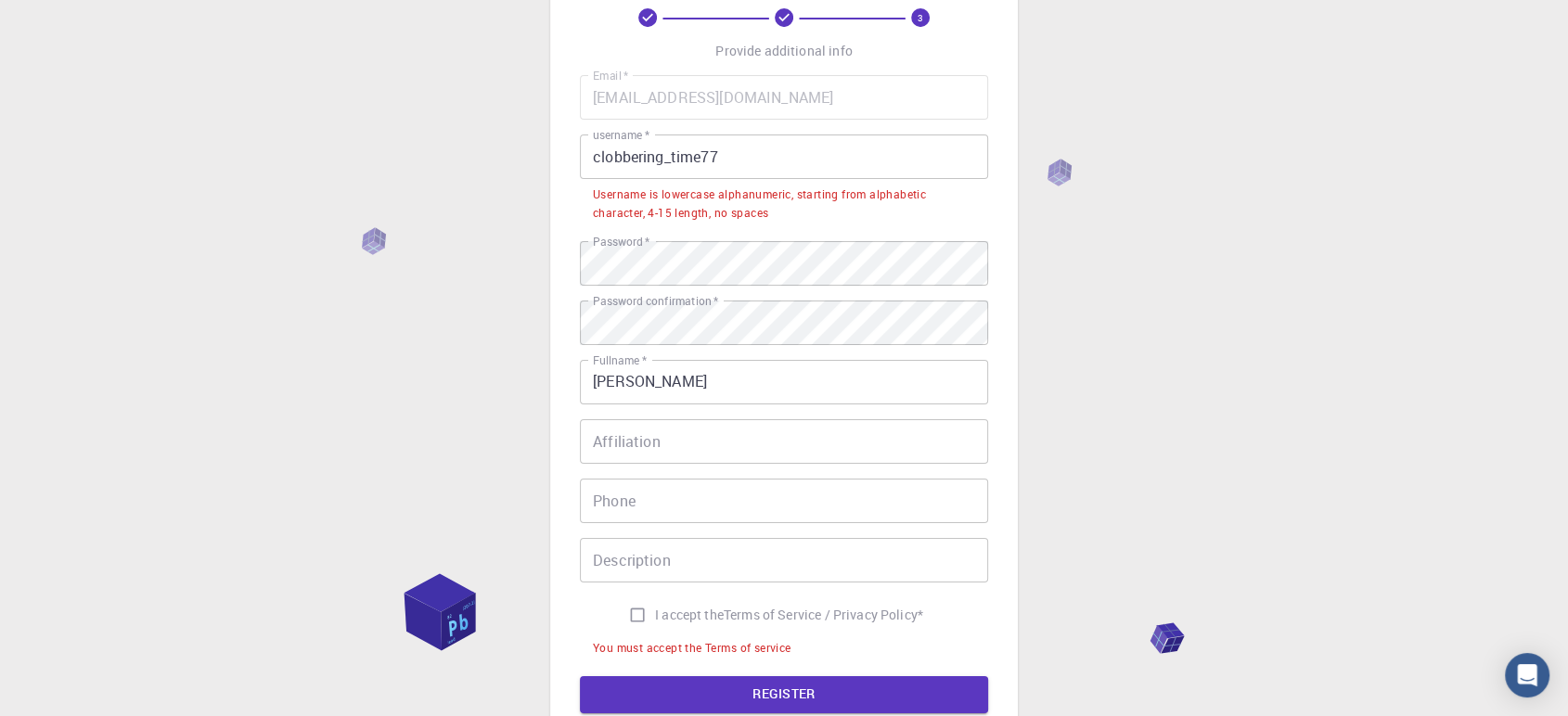 click on "clobbering_time77" at bounding box center [784, 157] 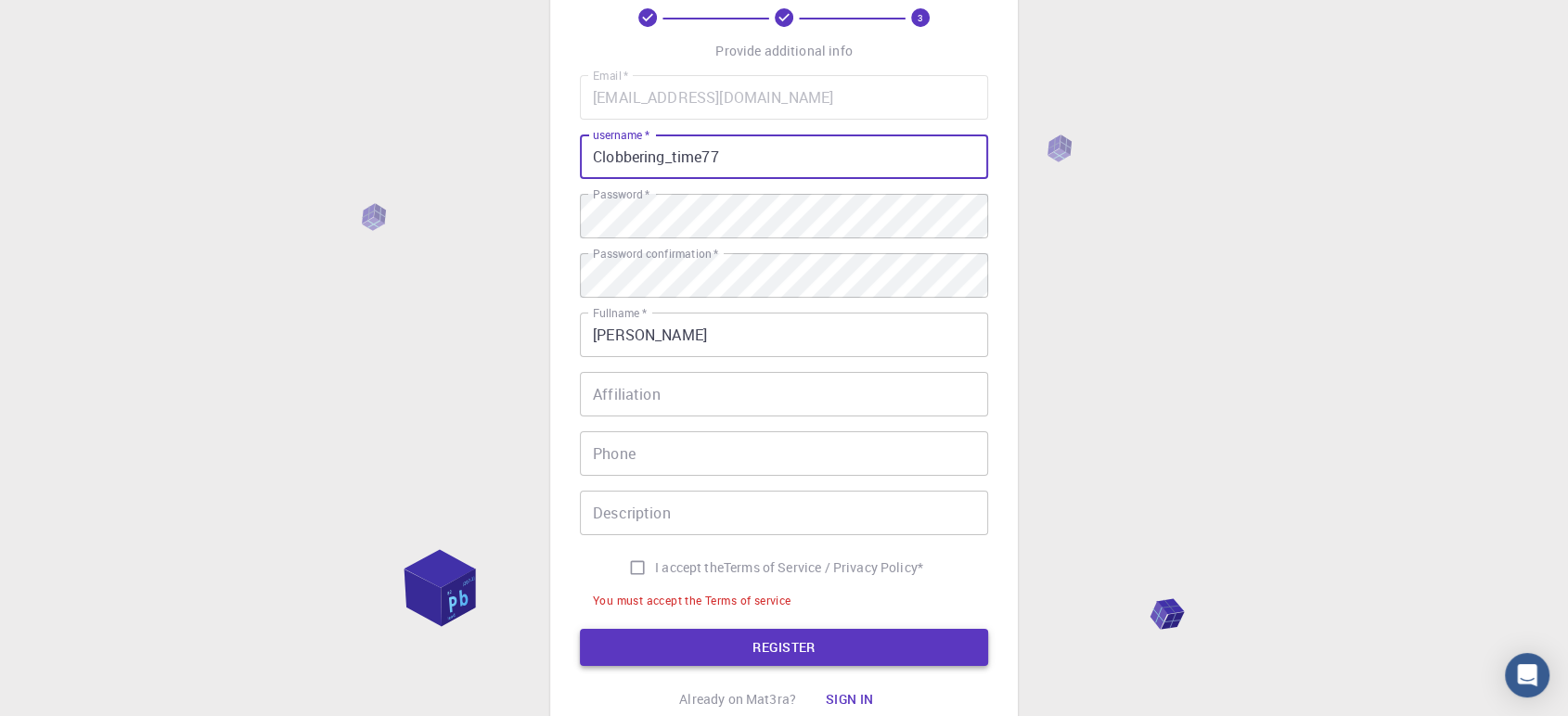 click on "REGISTER" at bounding box center (784, 647) 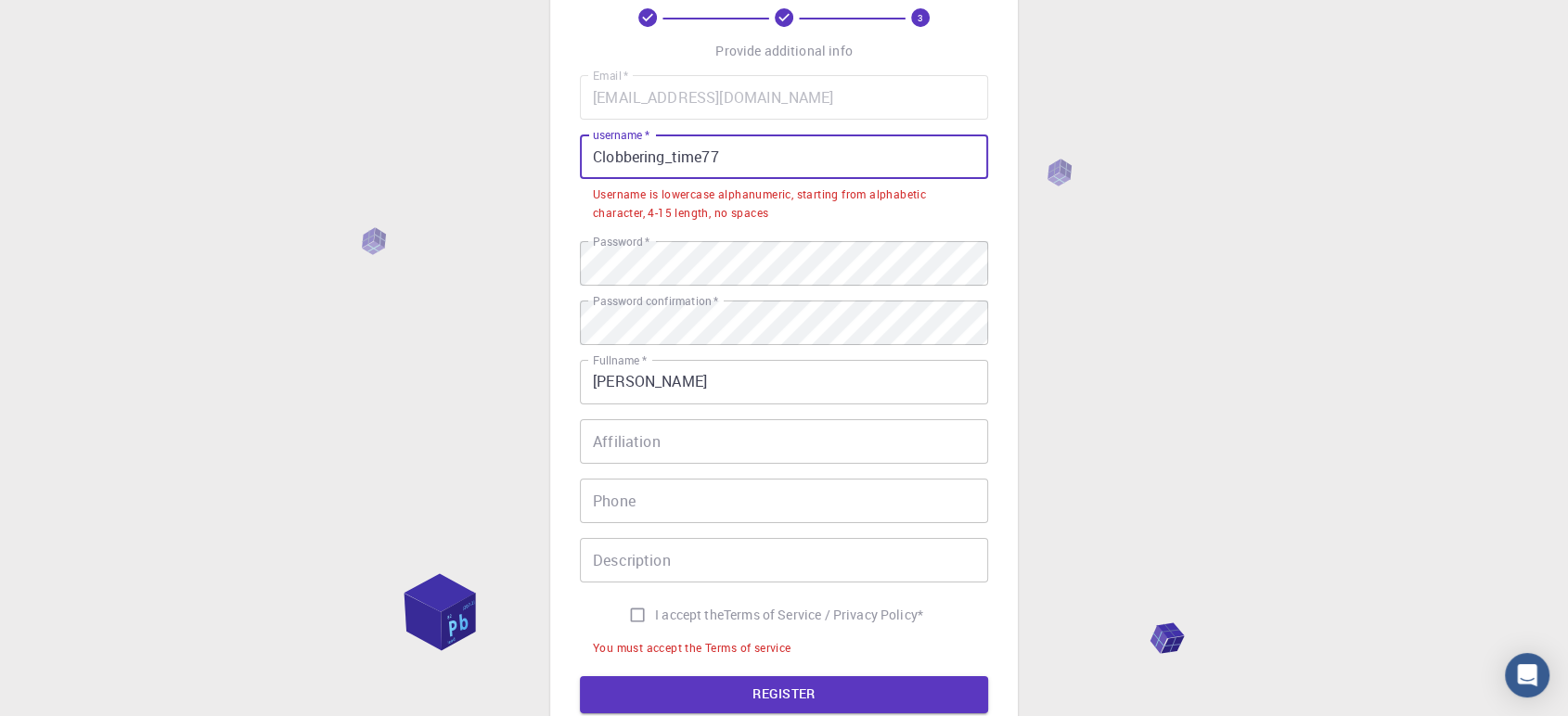 click on "Clobbering_time77" at bounding box center (784, 157) 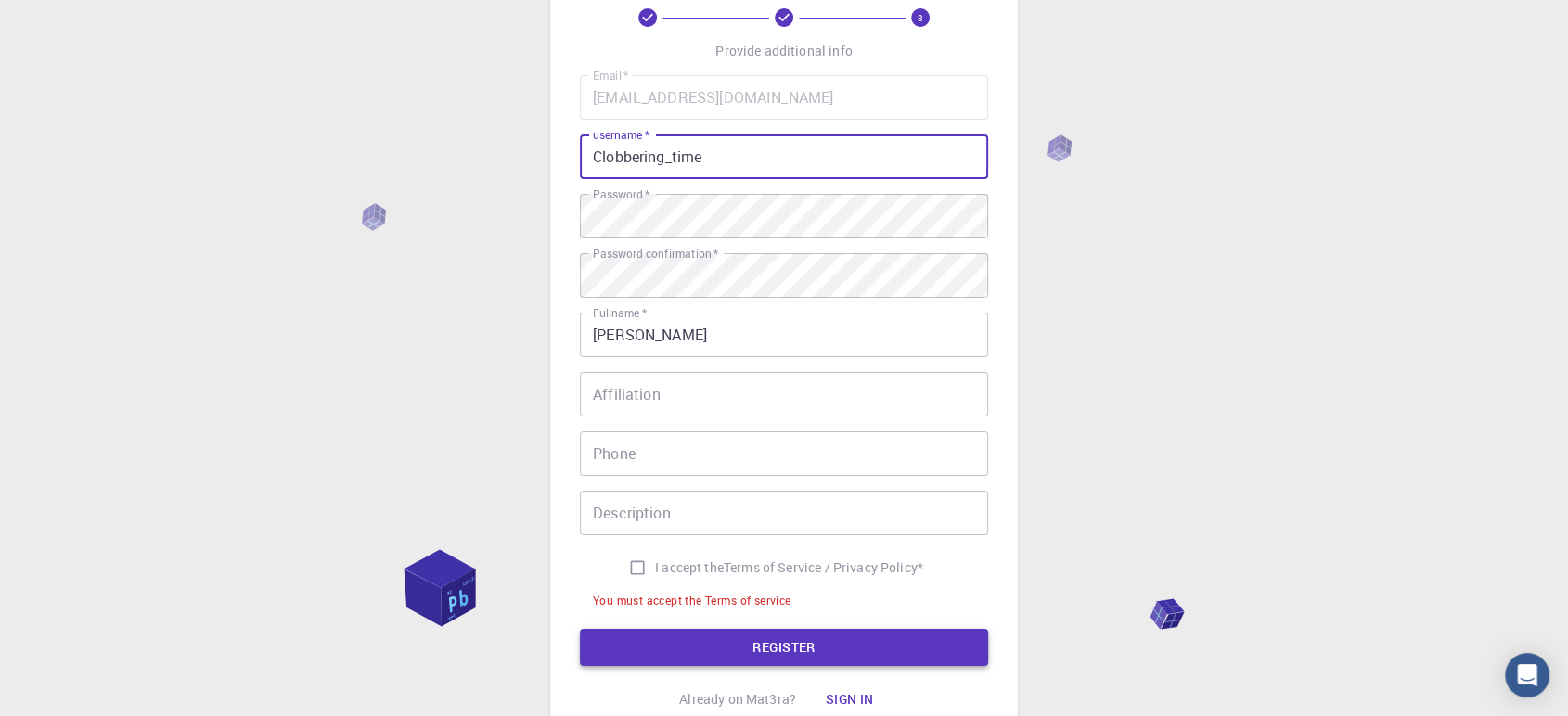 type on "Clobbering_time" 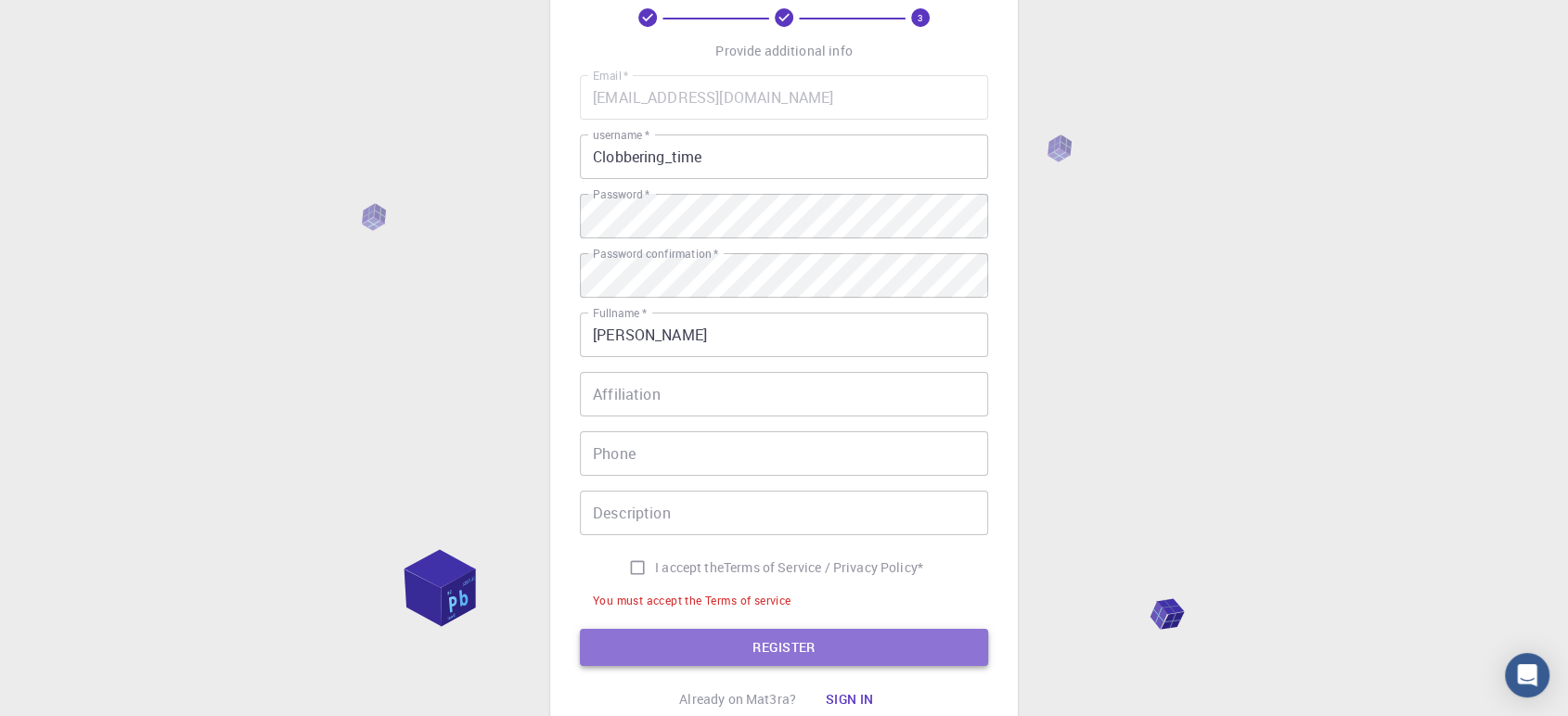 click on "REGISTER" at bounding box center [784, 647] 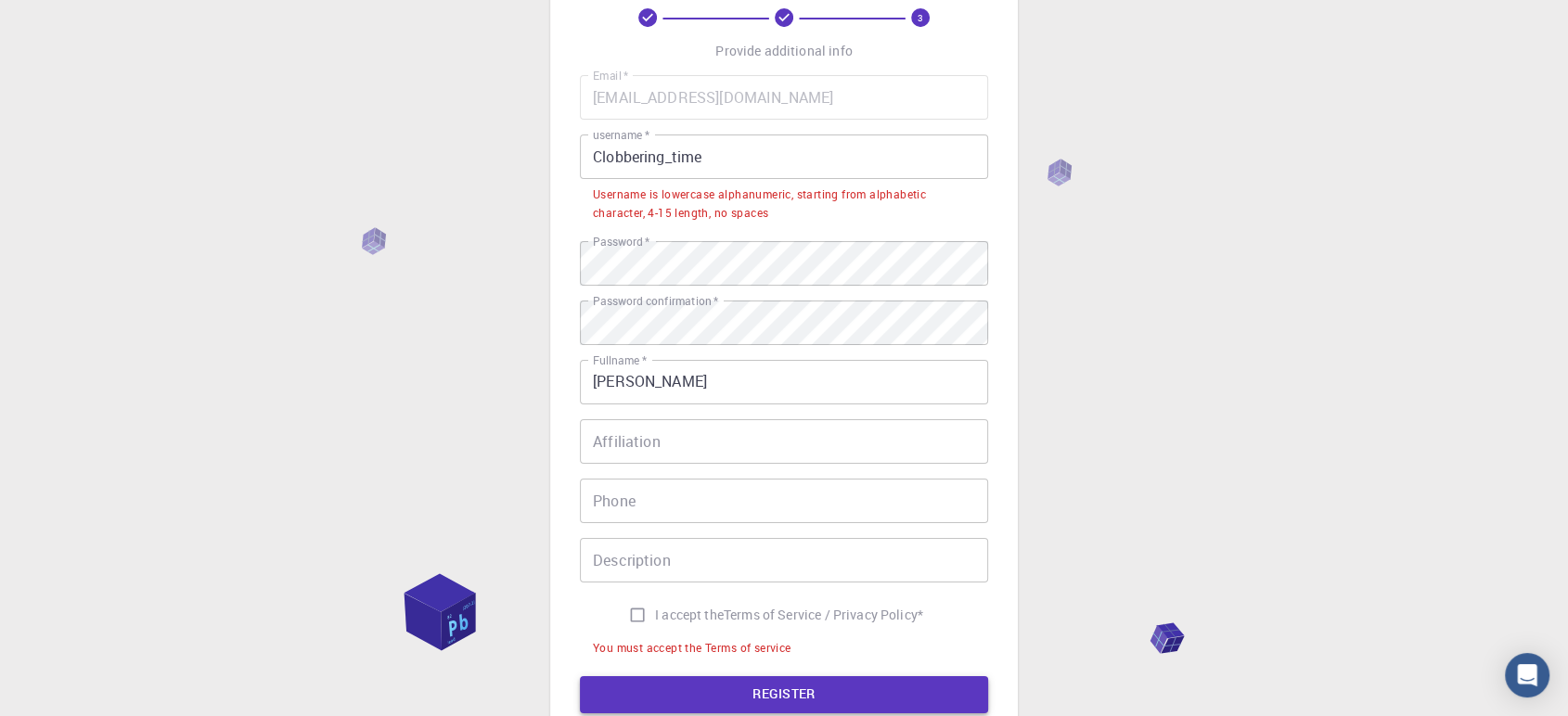 click on "REGISTER" at bounding box center [784, 695] 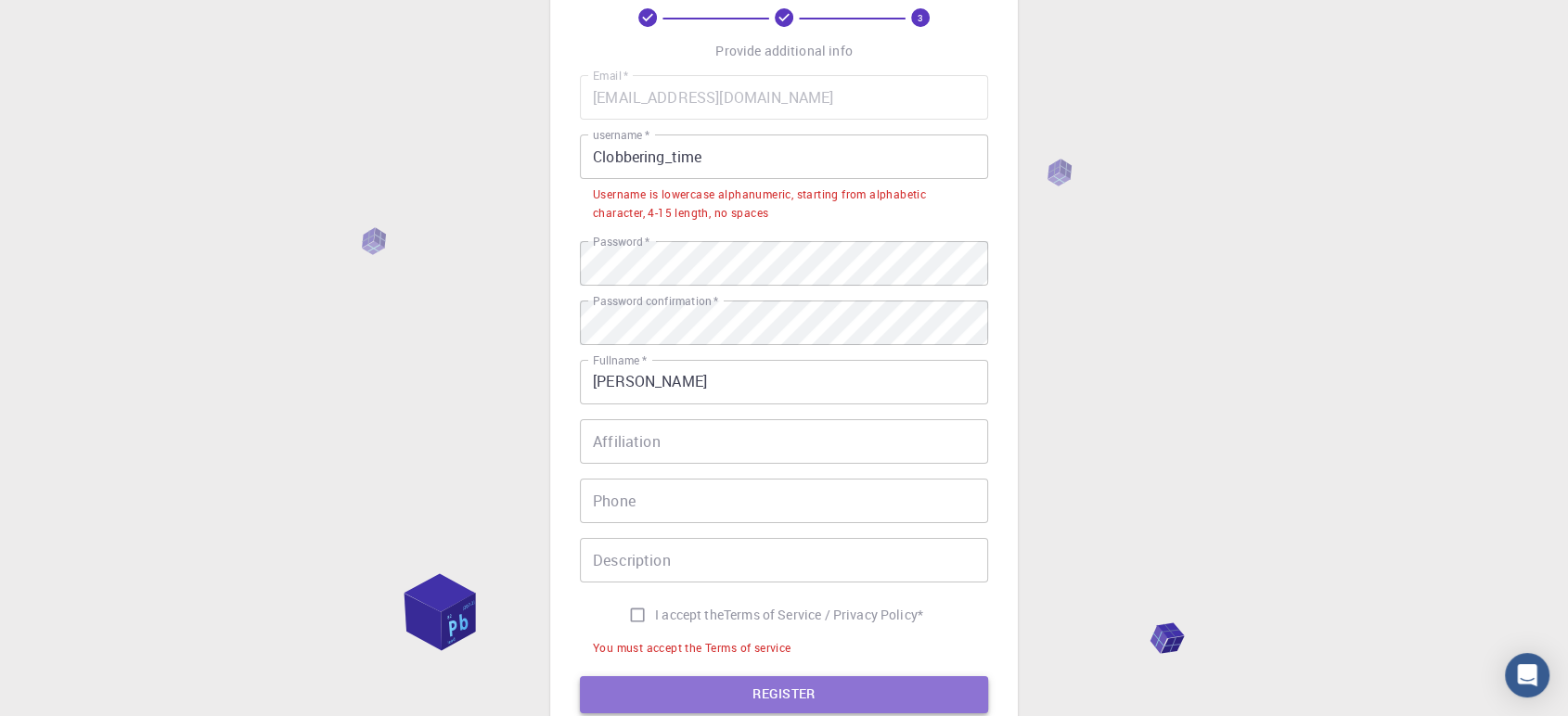 click on "REGISTER" at bounding box center (784, 695) 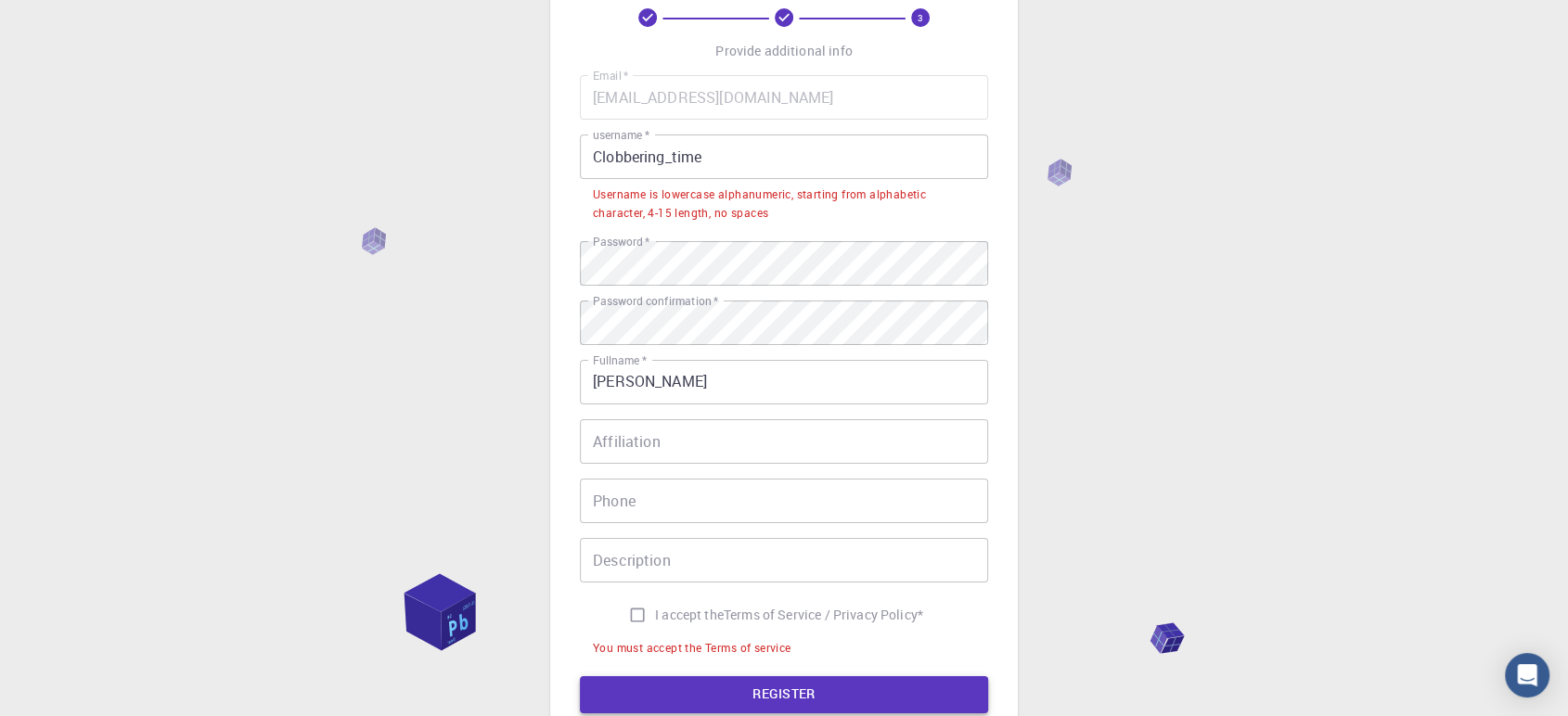 click on "REGISTER" at bounding box center (784, 695) 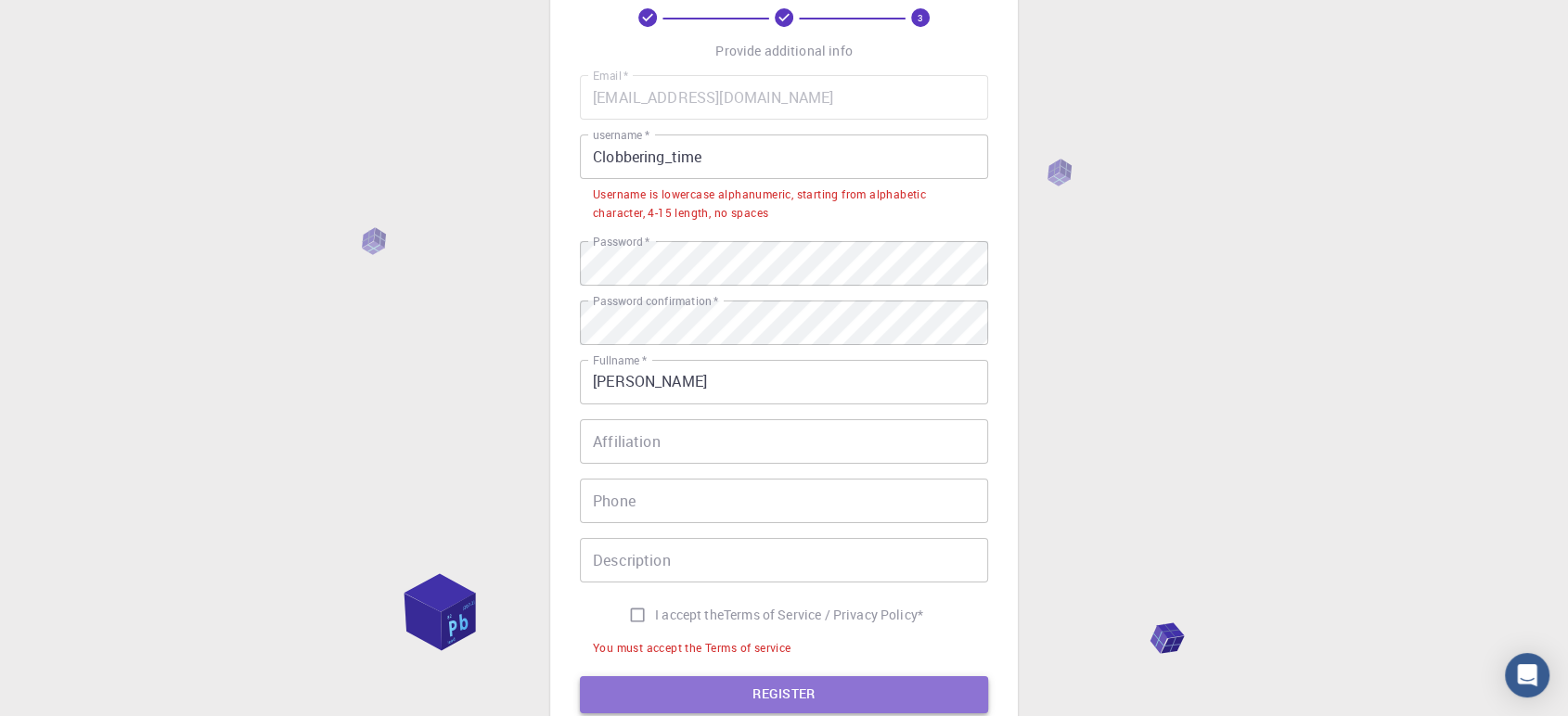 click on "REGISTER" at bounding box center (784, 695) 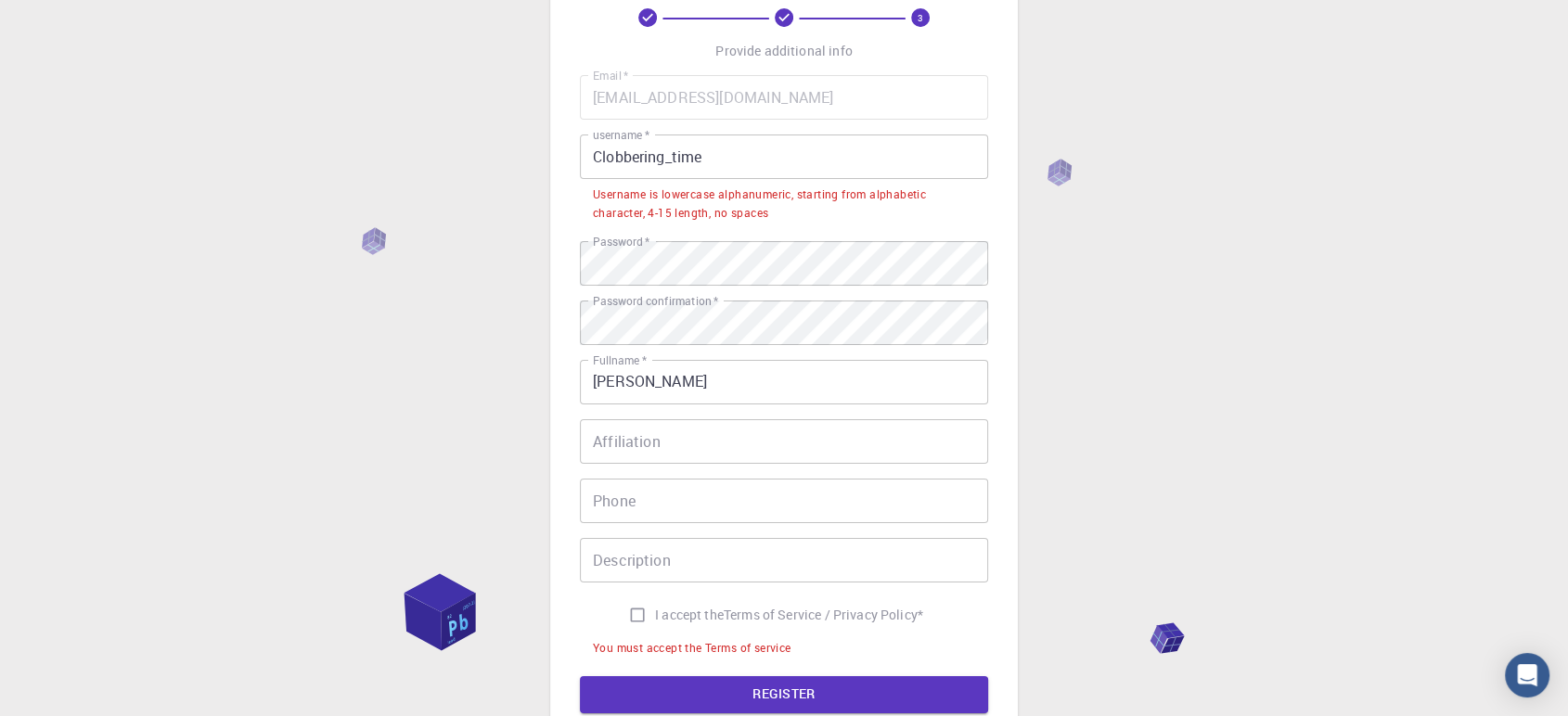 click on "I accept the  Terms of Service / Privacy Policy  *" at bounding box center [637, 615] 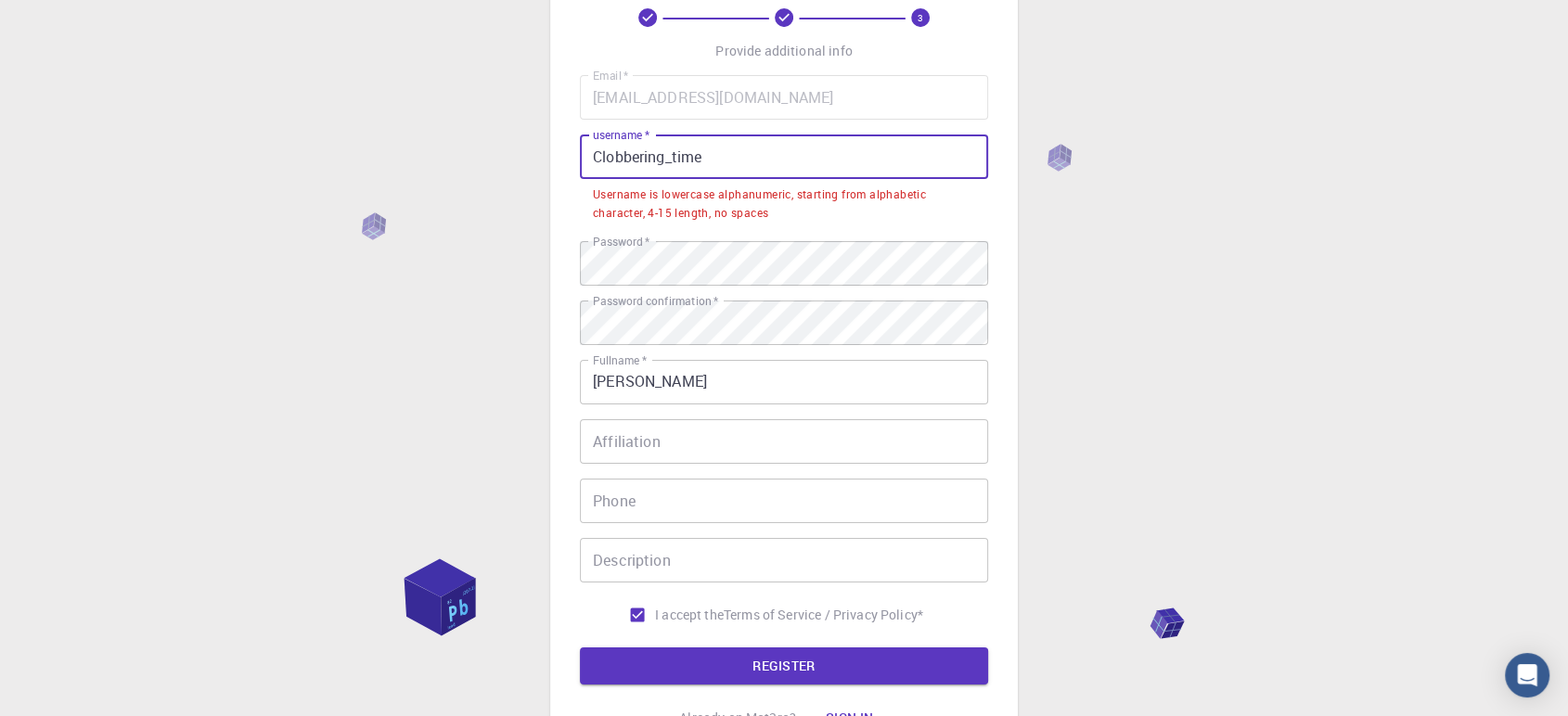 click on "Clobbering_time" at bounding box center [784, 157] 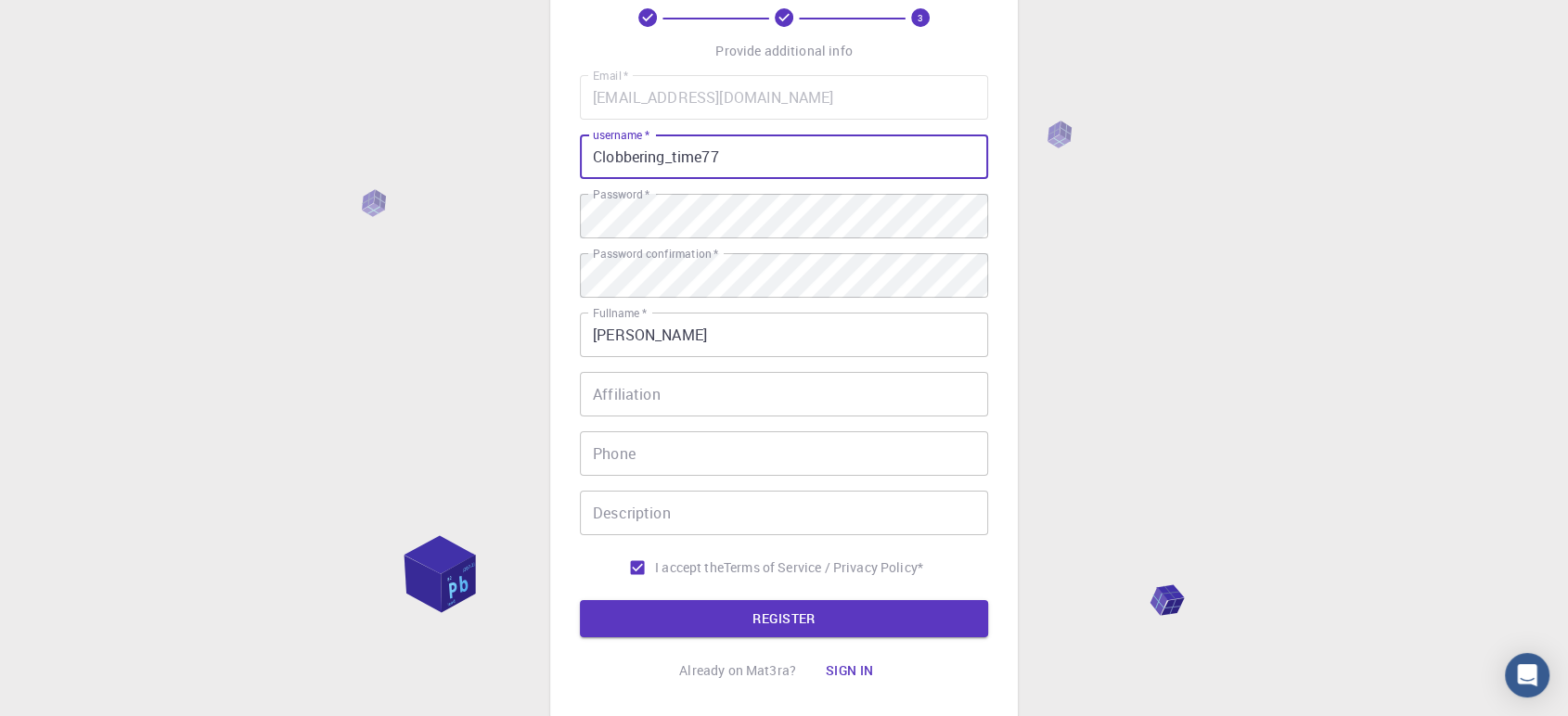 click on "Clobbering_time77" at bounding box center [784, 157] 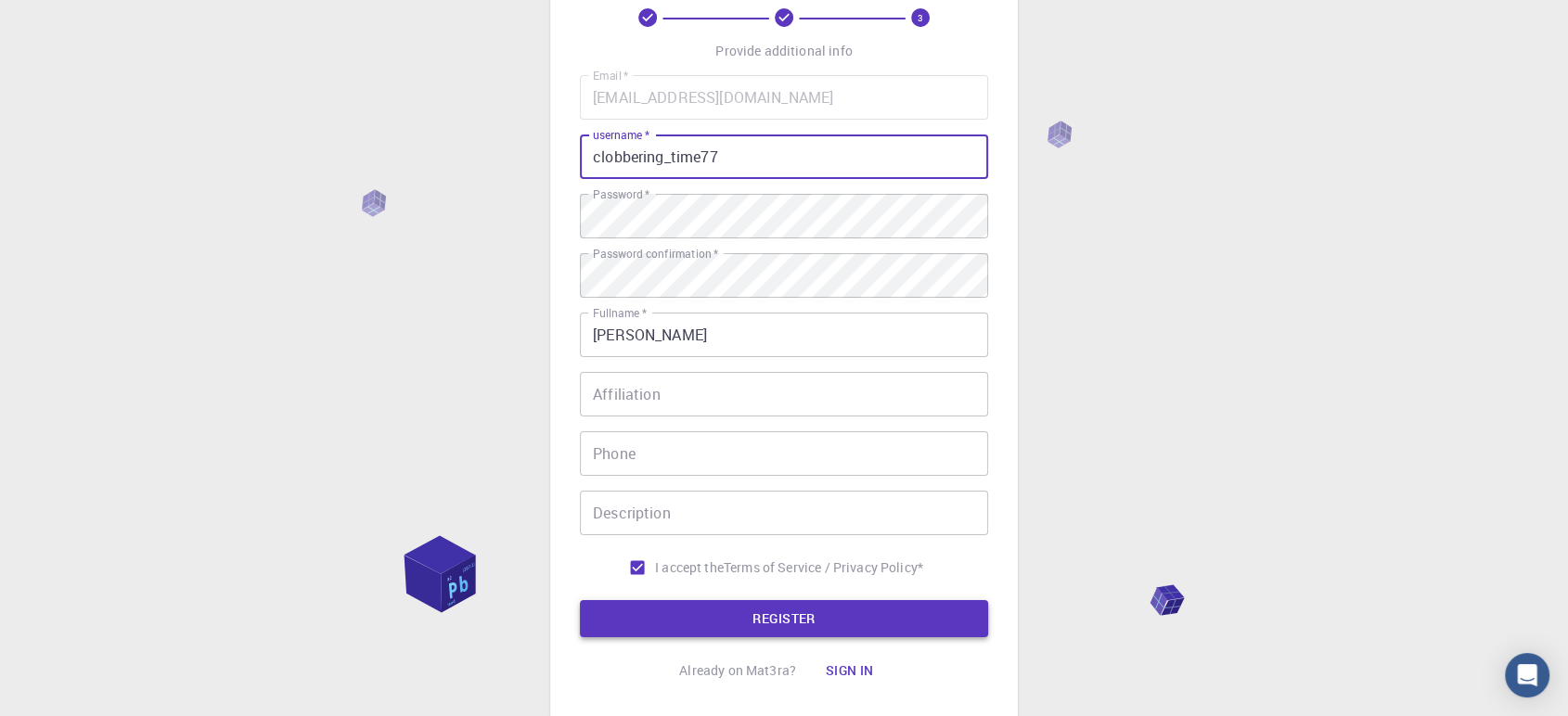 type on "clobbering_time77" 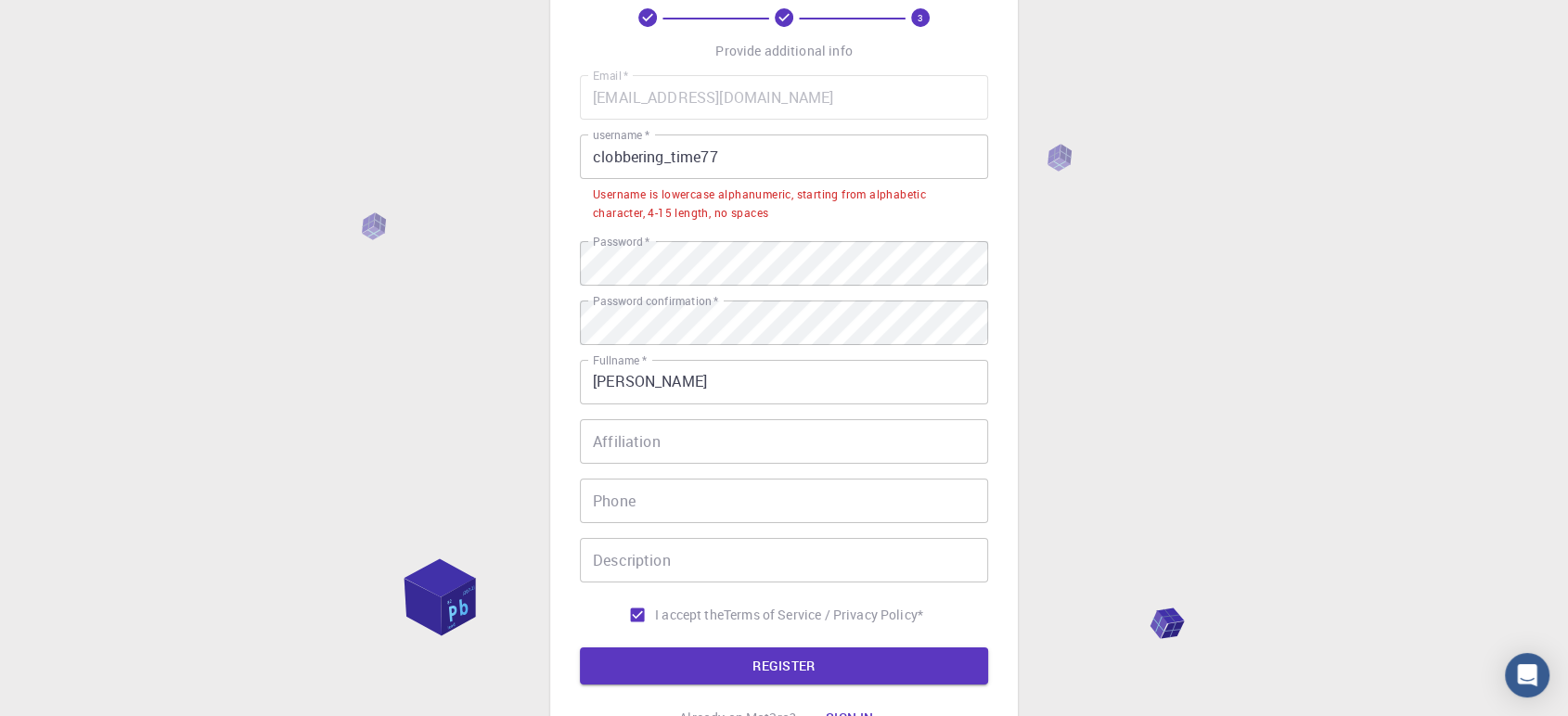 click on "clobbering_time77" at bounding box center [784, 157] 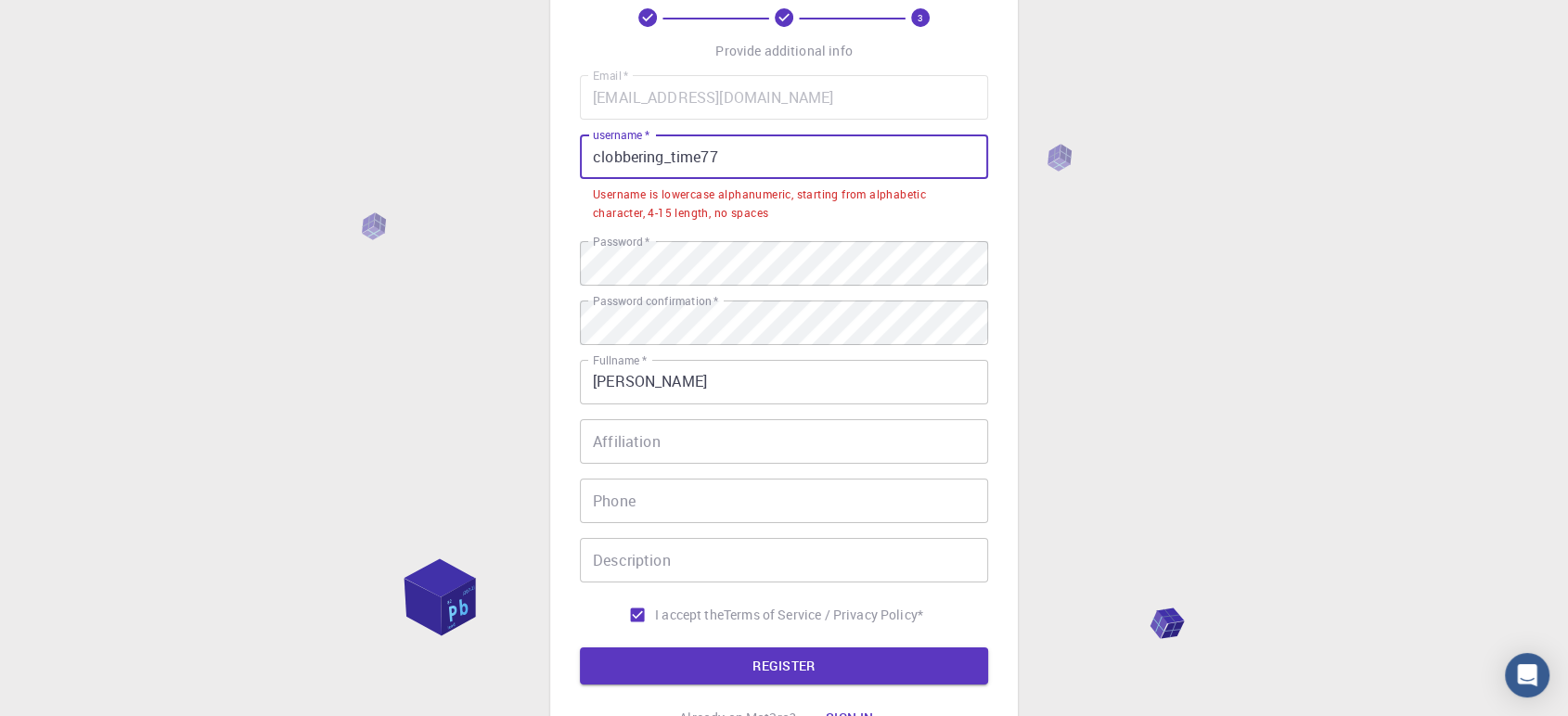 click on "REGISTER" at bounding box center (784, 666) 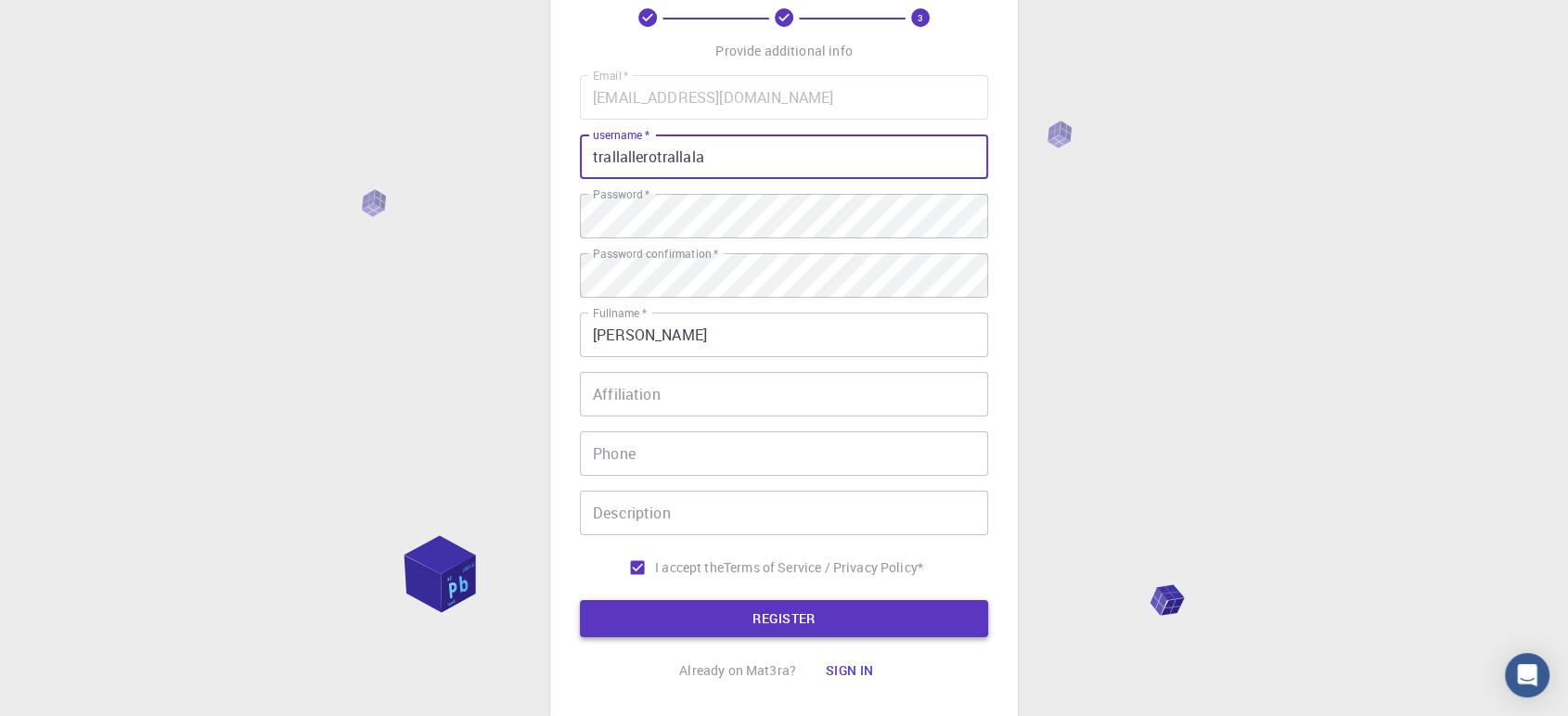 type on "trallallerotrallala" 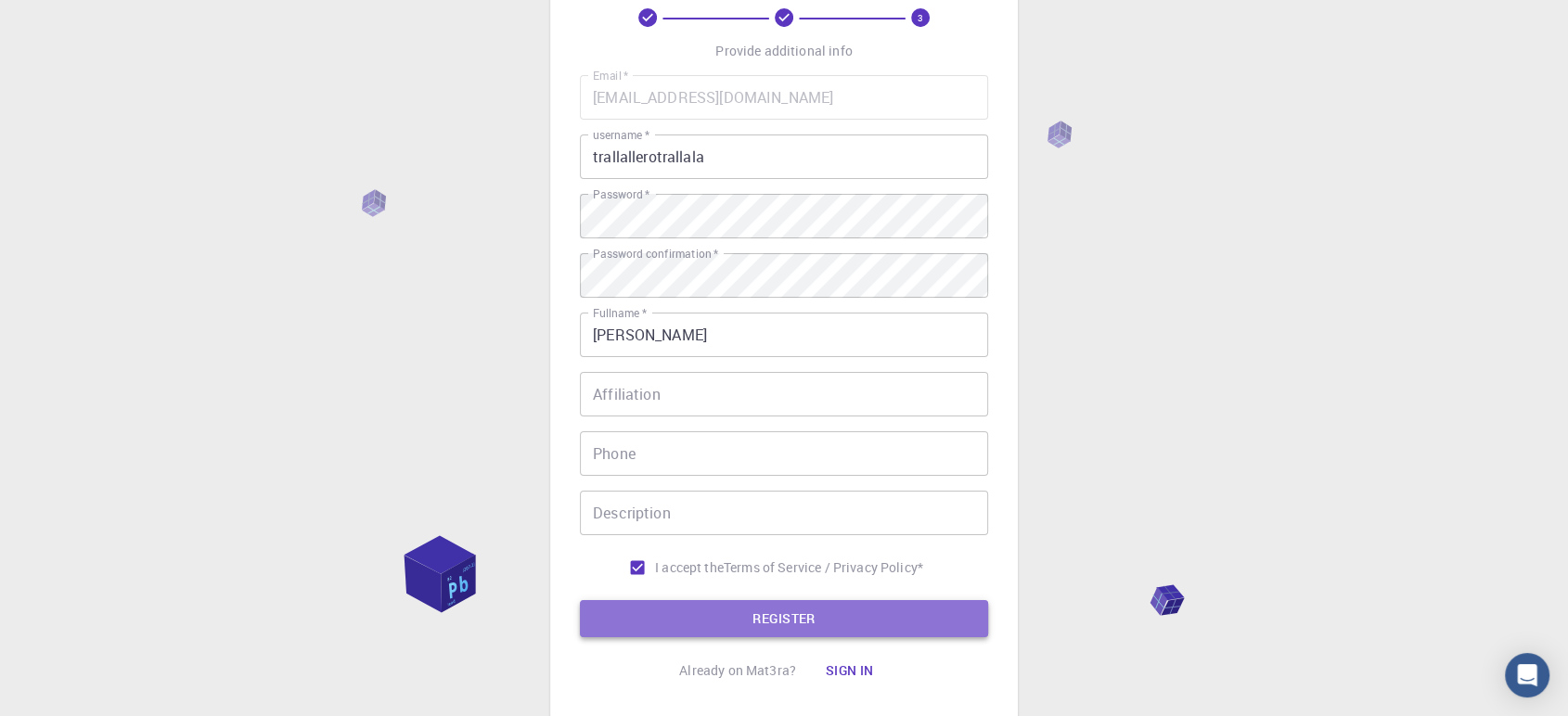 click on "REGISTER" at bounding box center [784, 619] 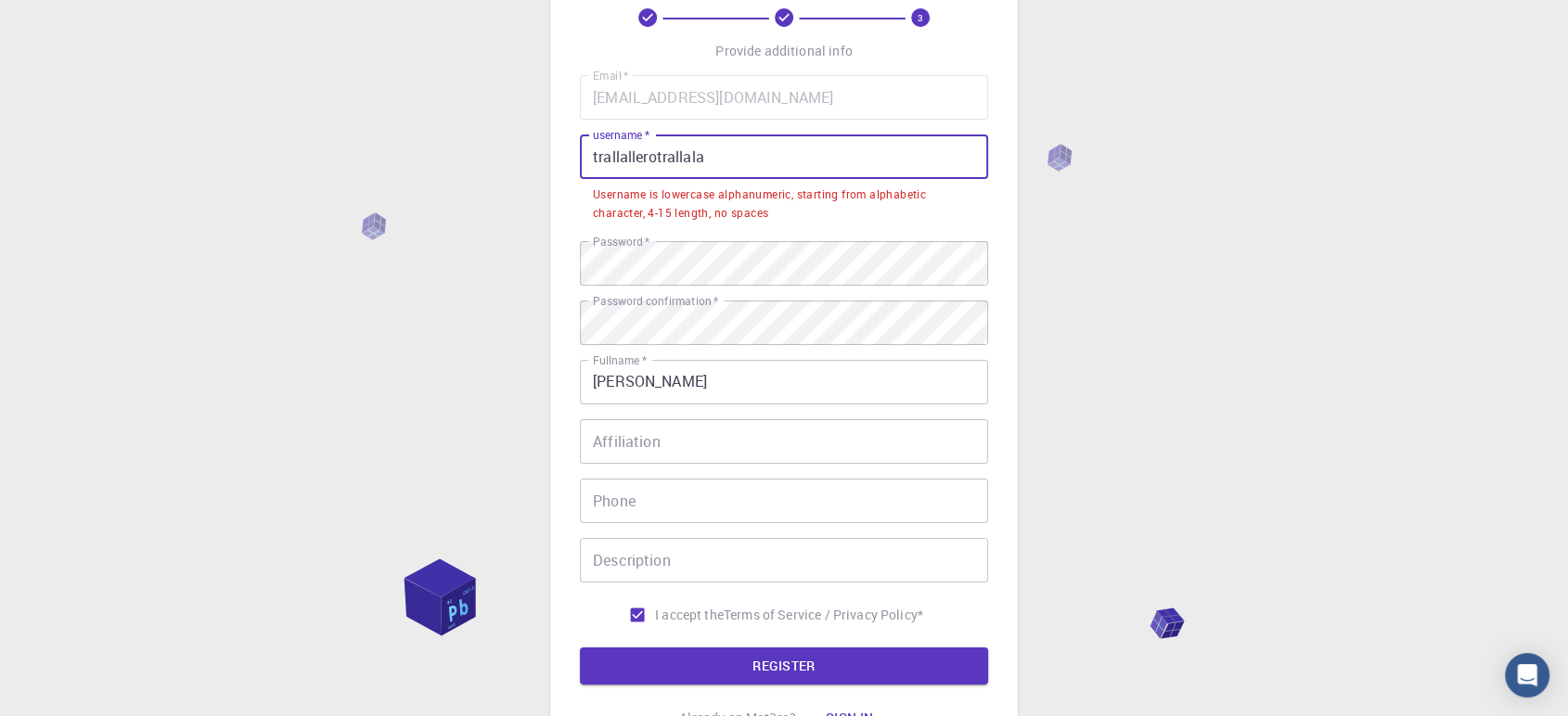 drag, startPoint x: 746, startPoint y: 167, endPoint x: 0, endPoint y: 58, distance: 753.9211 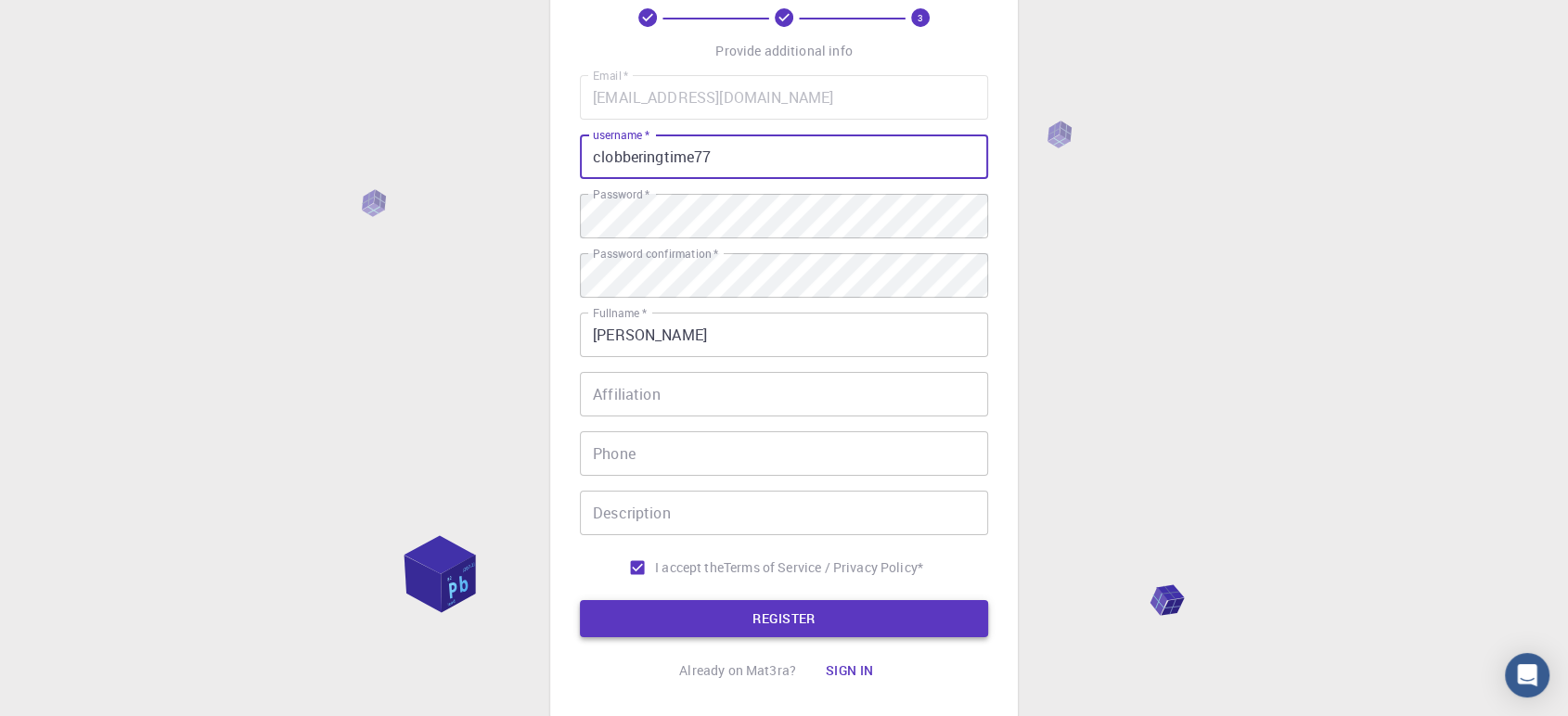 click on "REGISTER" at bounding box center (784, 619) 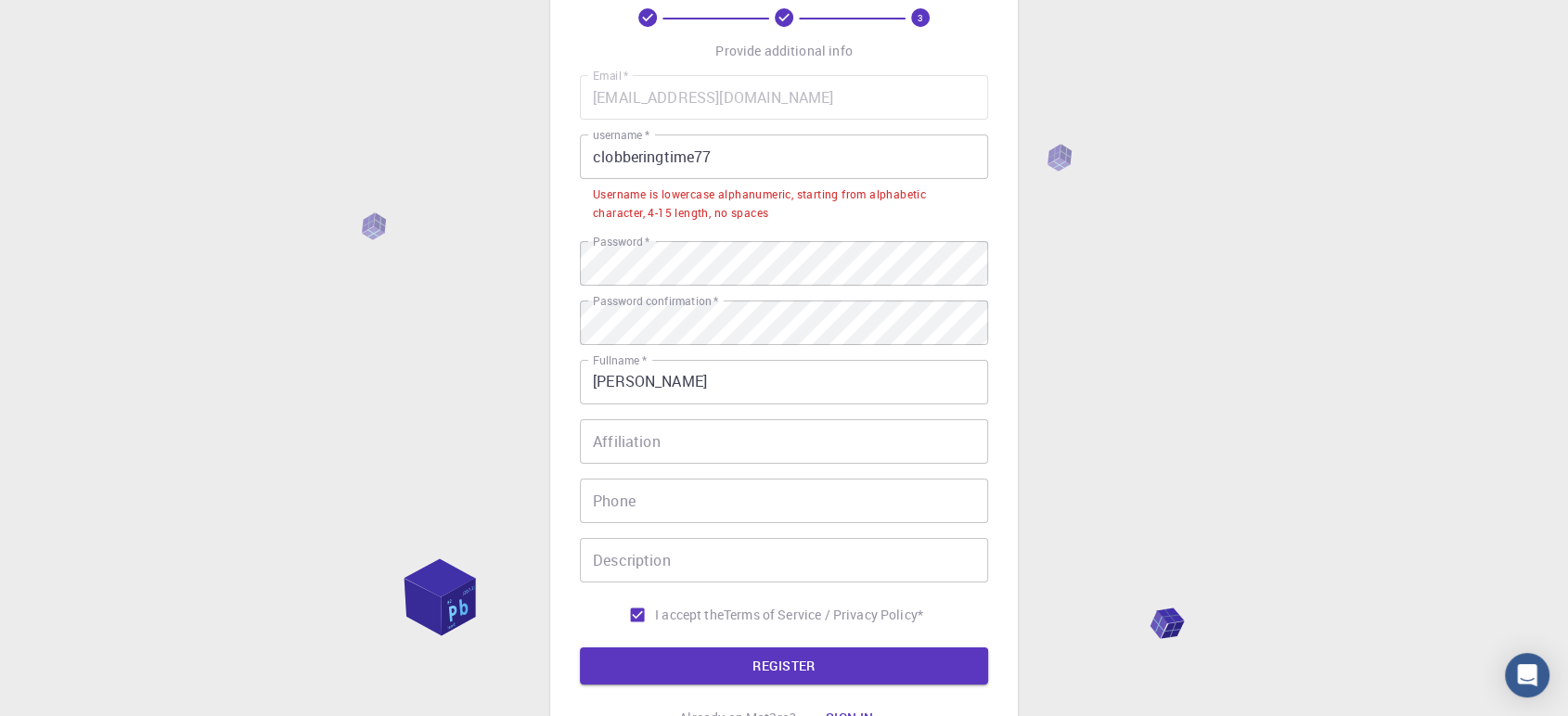 click on "clobberingtime77" at bounding box center [784, 157] 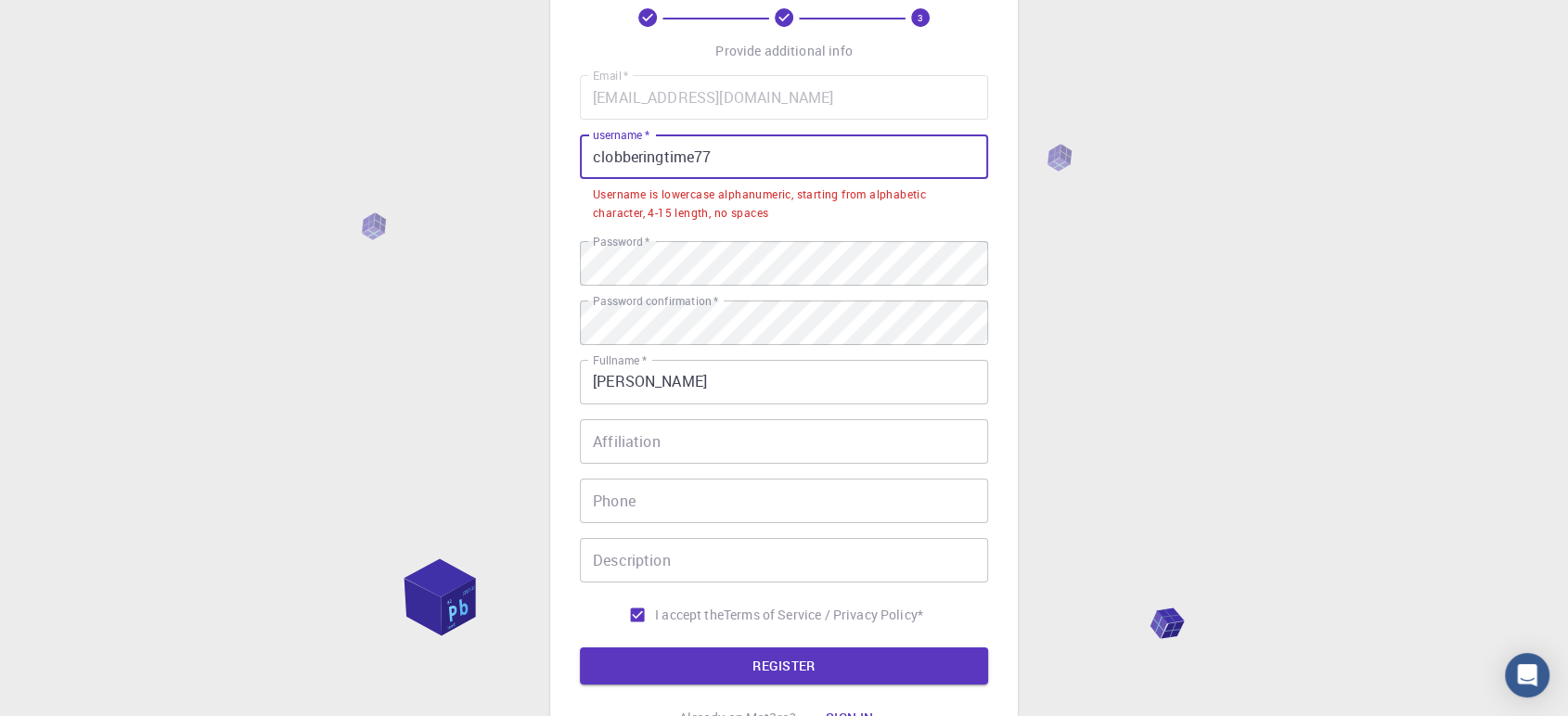 click on "clobberingtime77" at bounding box center [784, 157] 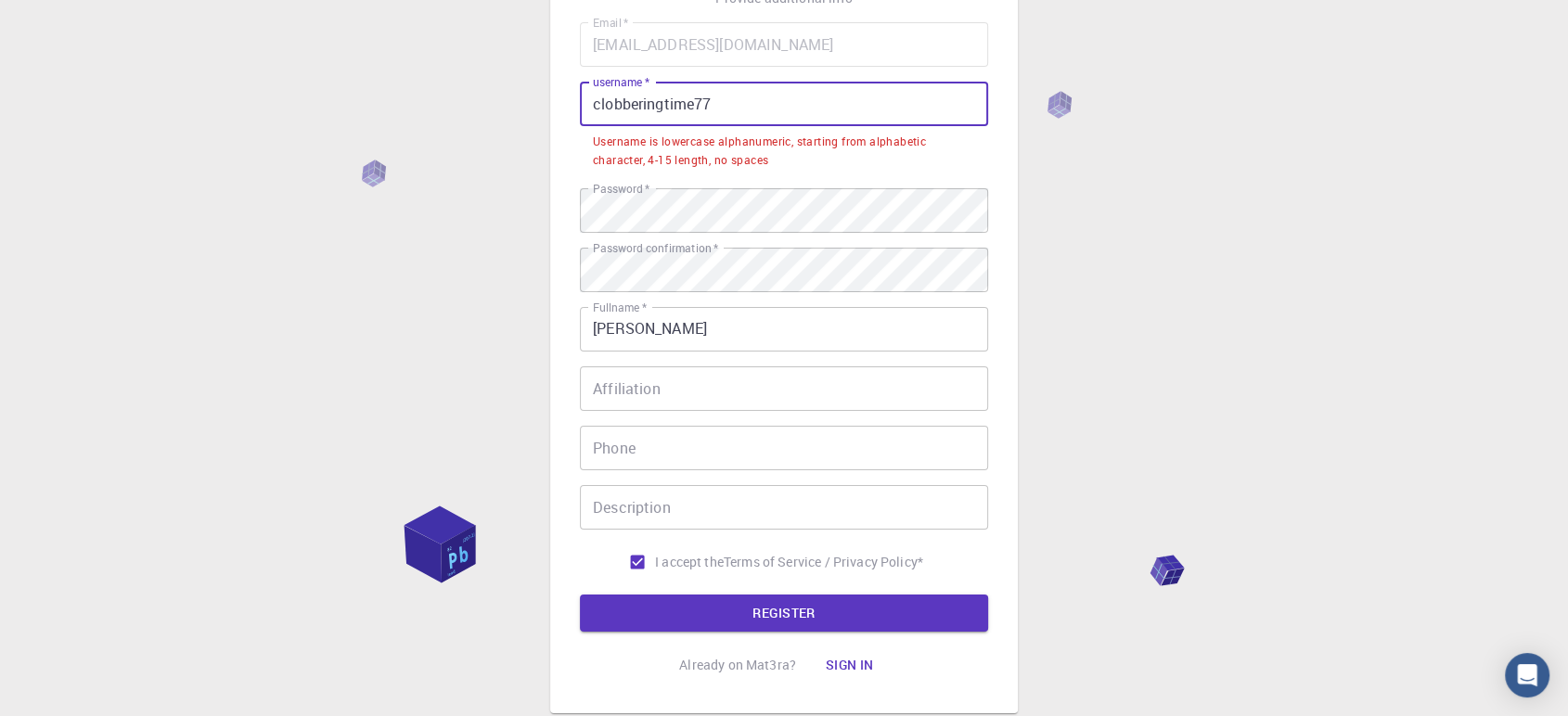 scroll, scrollTop: 0, scrollLeft: 0, axis: both 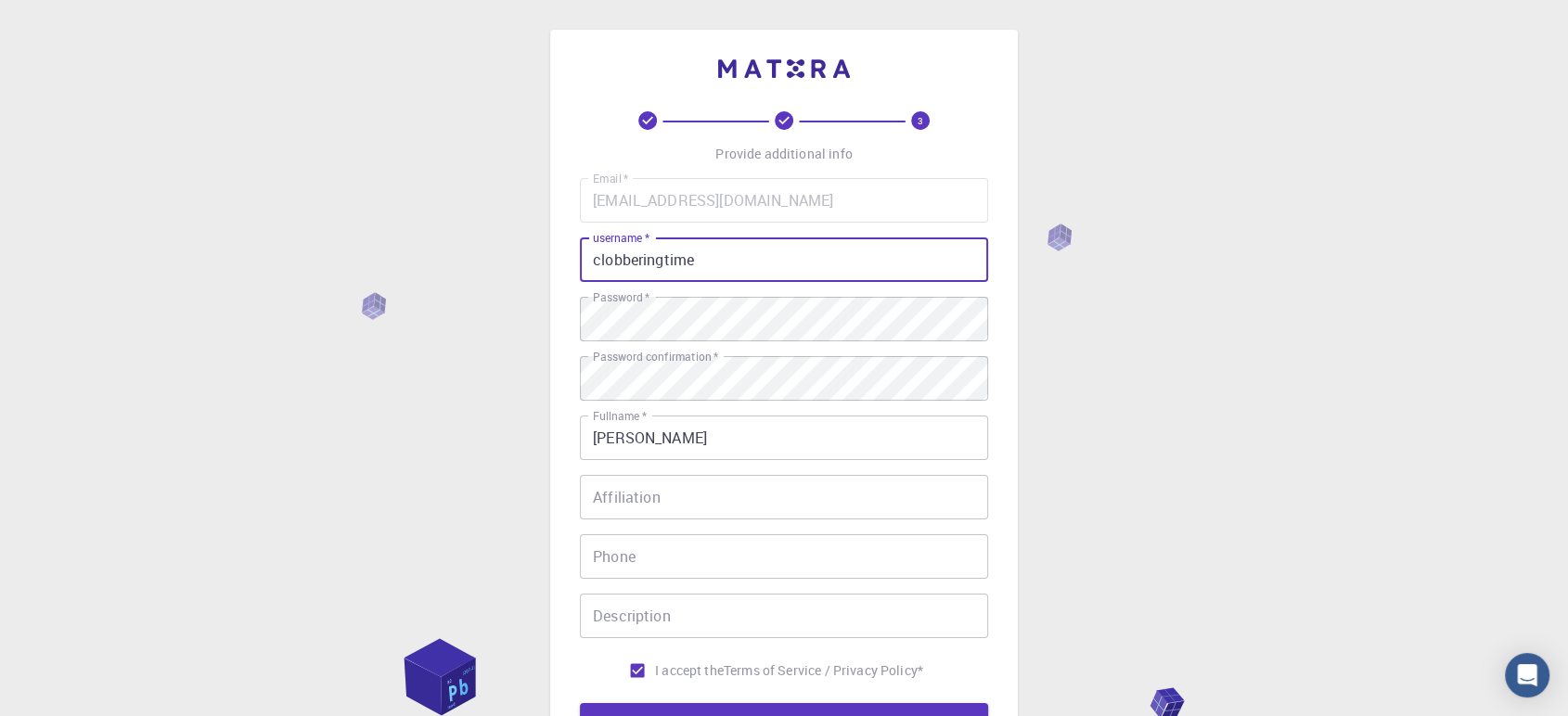 type on "clobberingtime" 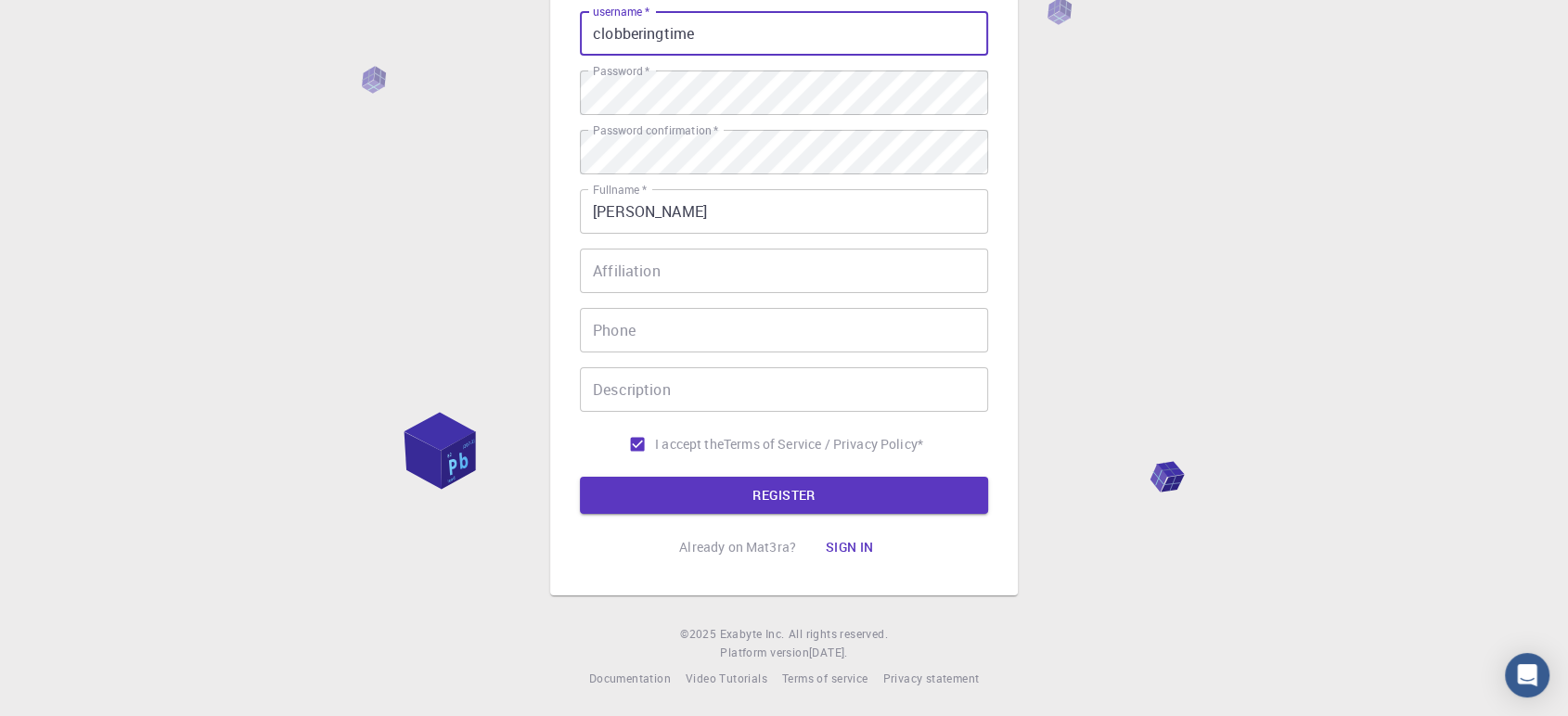 scroll, scrollTop: 227, scrollLeft: 0, axis: vertical 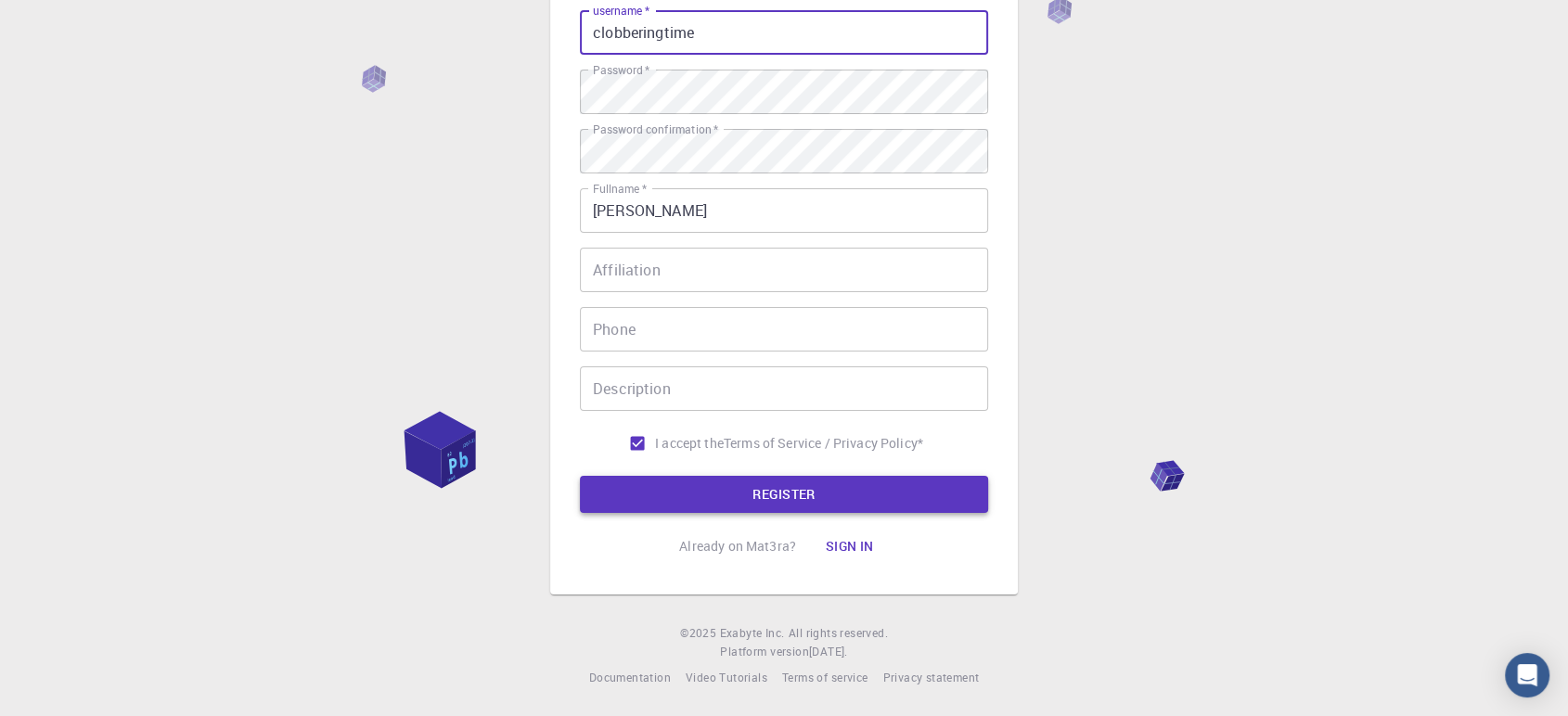 click on "REGISTER" at bounding box center (784, 494) 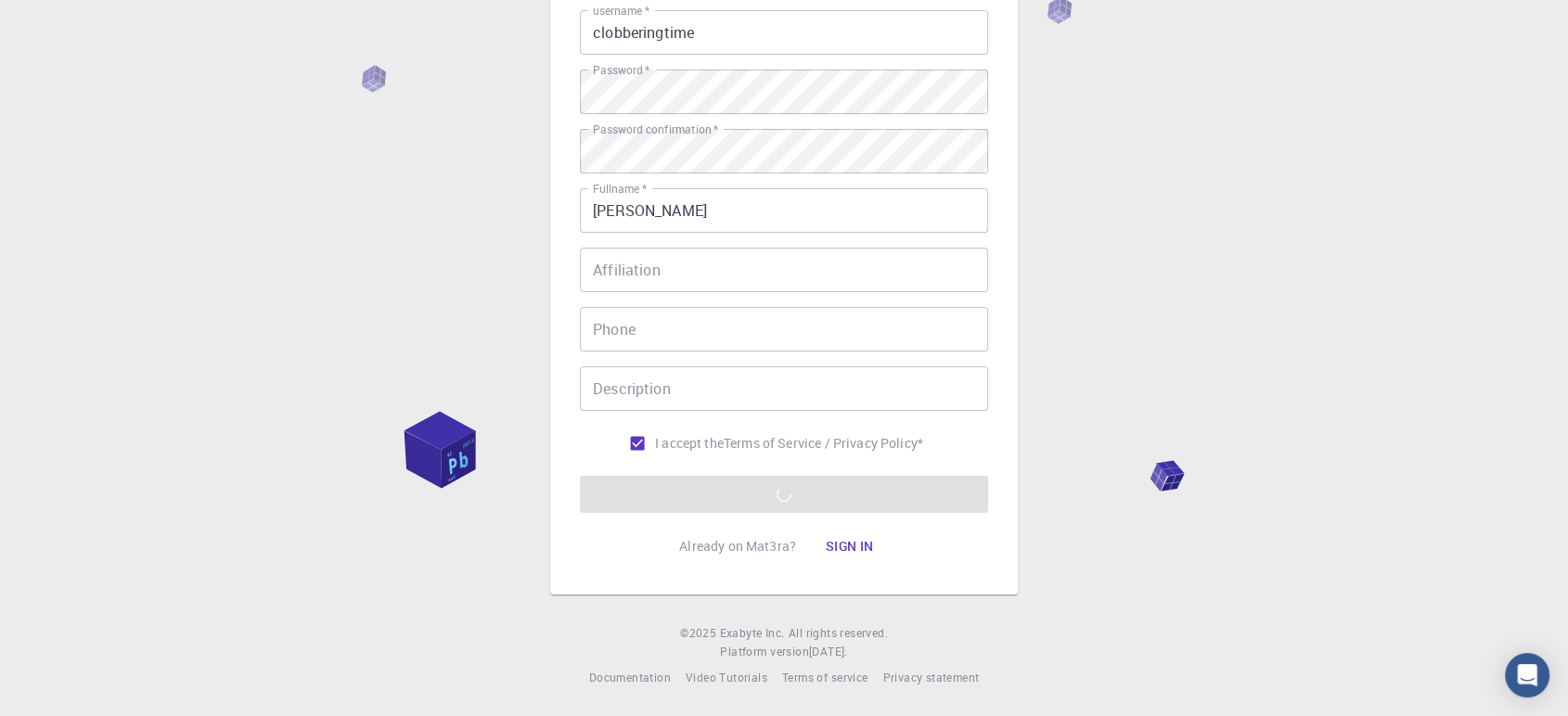 scroll, scrollTop: 0, scrollLeft: 0, axis: both 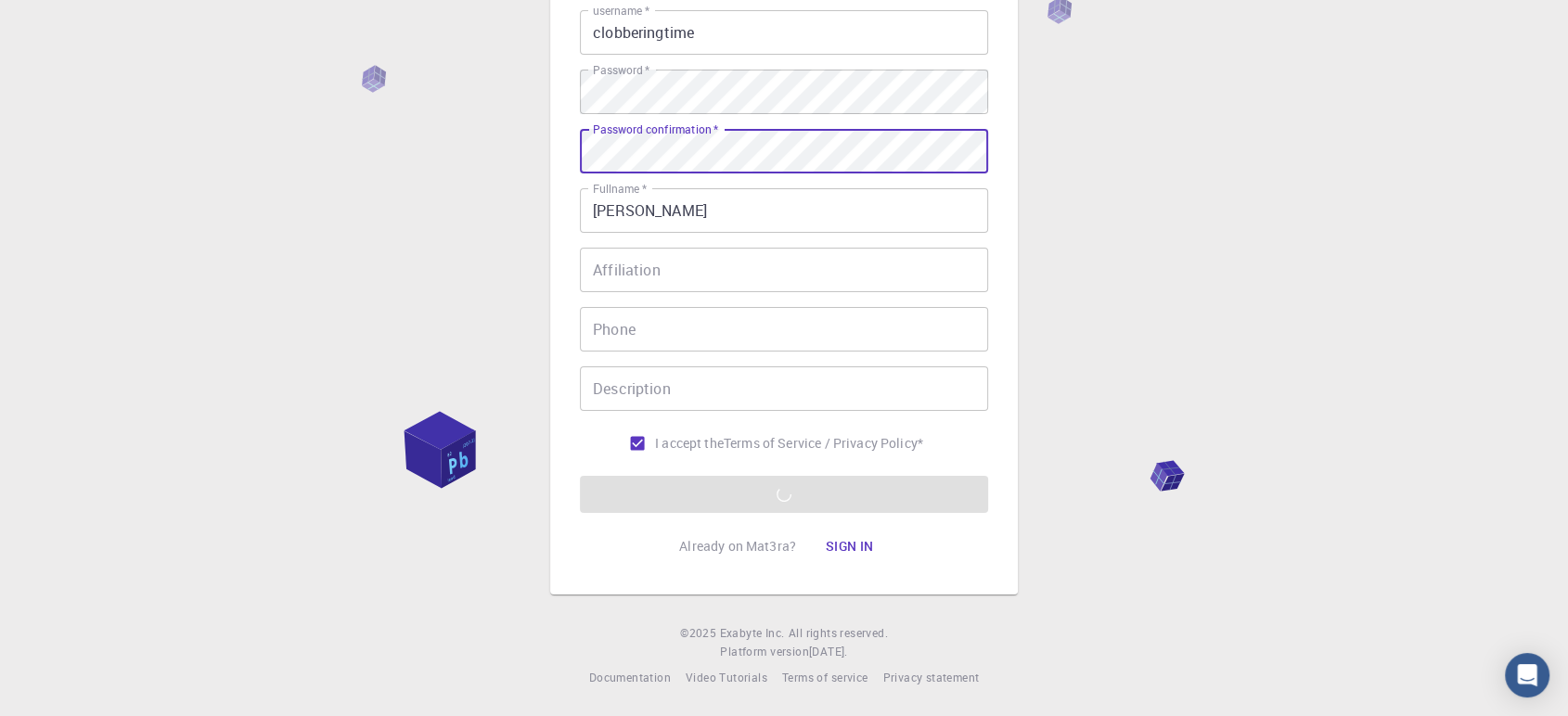click on "Email   * simpon2006@gmail.com Email   * username   * clobberingtime username   * Password   * Password   * Password confirmation   * Password confirmation   * Fullname   * Simone Fullname   * Affiliation Affiliation Phone Phone Description Description I accept the  Terms of Service / Privacy Policy  * REGISTER" at bounding box center (784, 232) 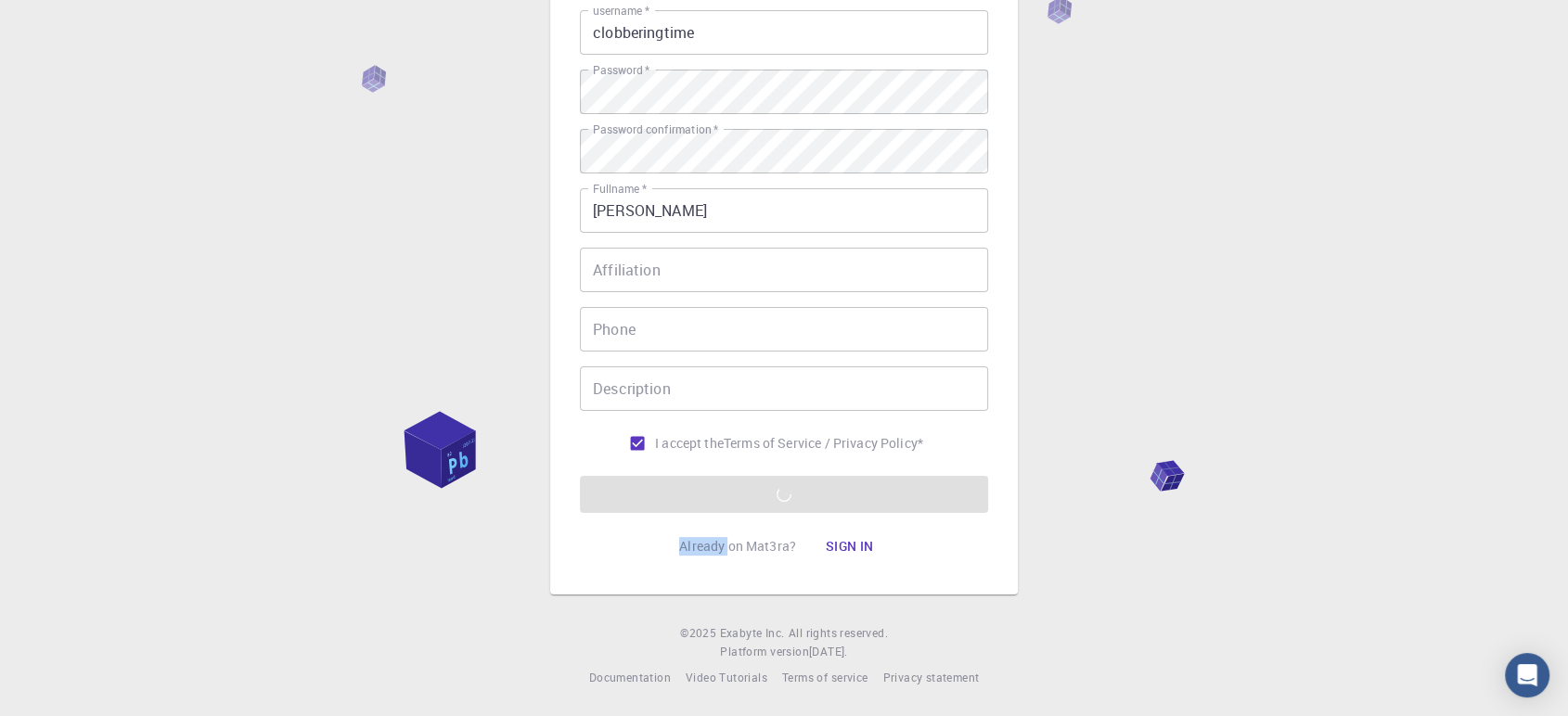 click on "Email   * simpon2006@gmail.com Email   * username   * clobberingtime username   * Password   * Password   * Password confirmation   * Password confirmation   * Fullname   * Simone Fullname   * Affiliation Affiliation Phone Phone Description Description I accept the  Terms of Service / Privacy Policy  * REGISTER" at bounding box center (784, 232) 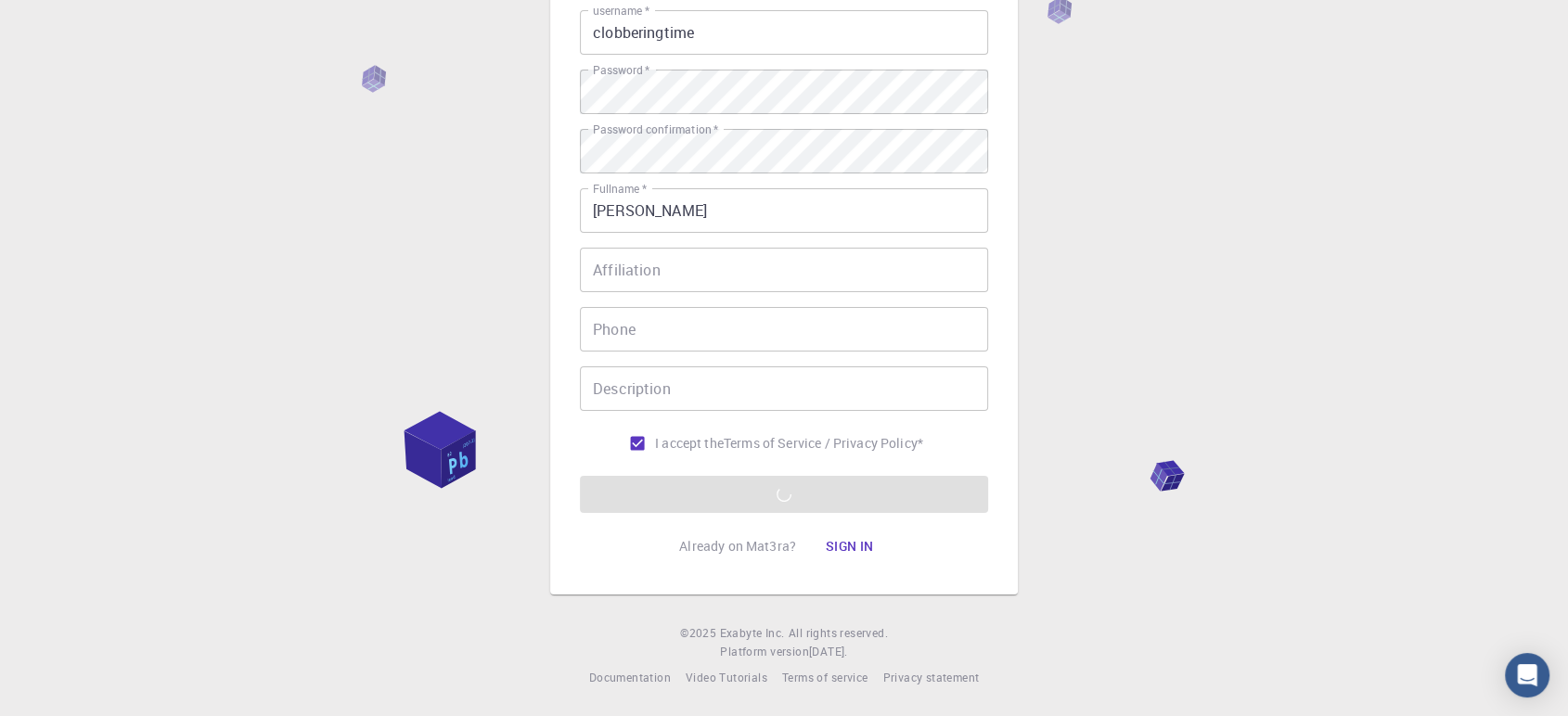 click on "Email   * simpon2006@gmail.com Email   * username   * clobberingtime username   * Password   * Password   * Password confirmation   * Password confirmation   * Fullname   * Simone Fullname   * Affiliation Affiliation Phone Phone Description Description I accept the  Terms of Service / Privacy Policy  * REGISTER" at bounding box center (784, 232) 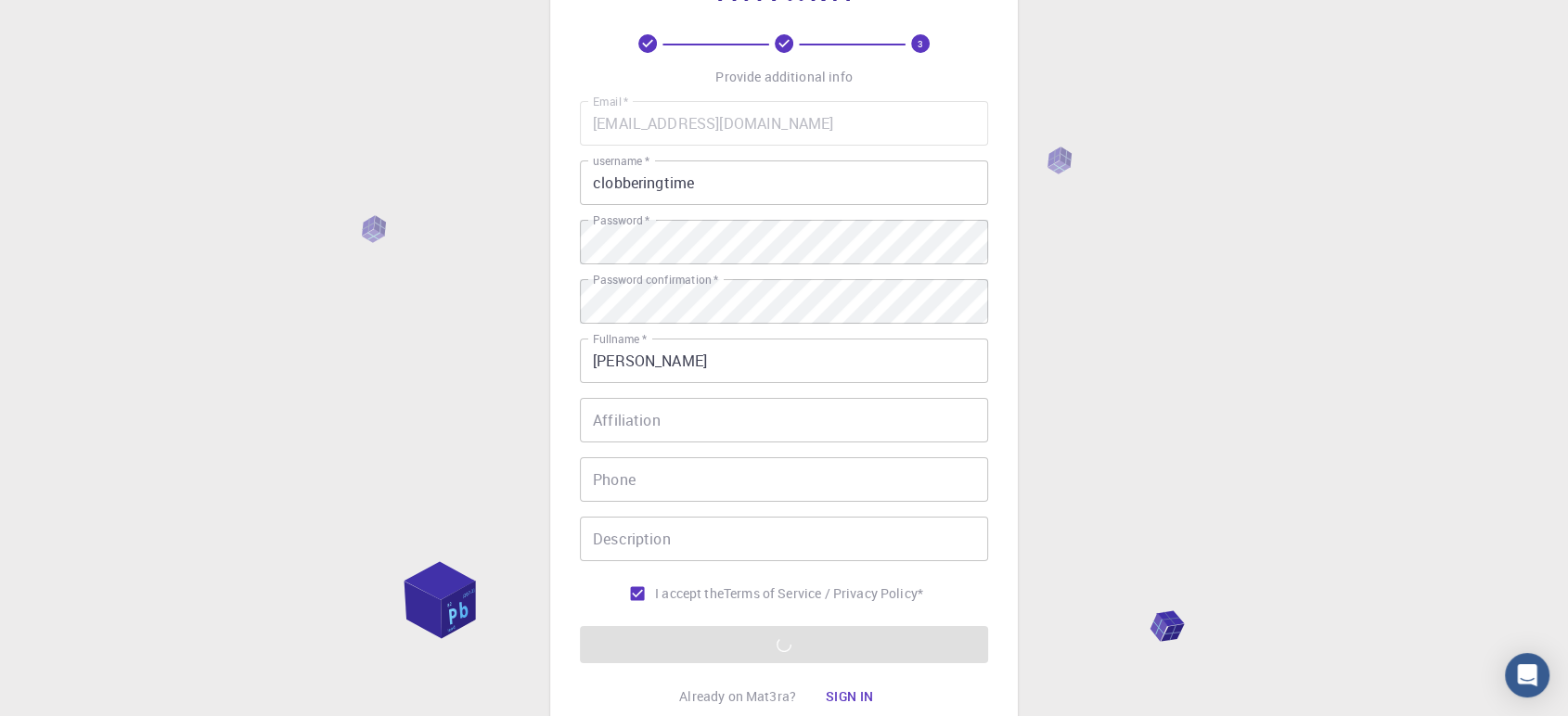 scroll, scrollTop: 0, scrollLeft: 0, axis: both 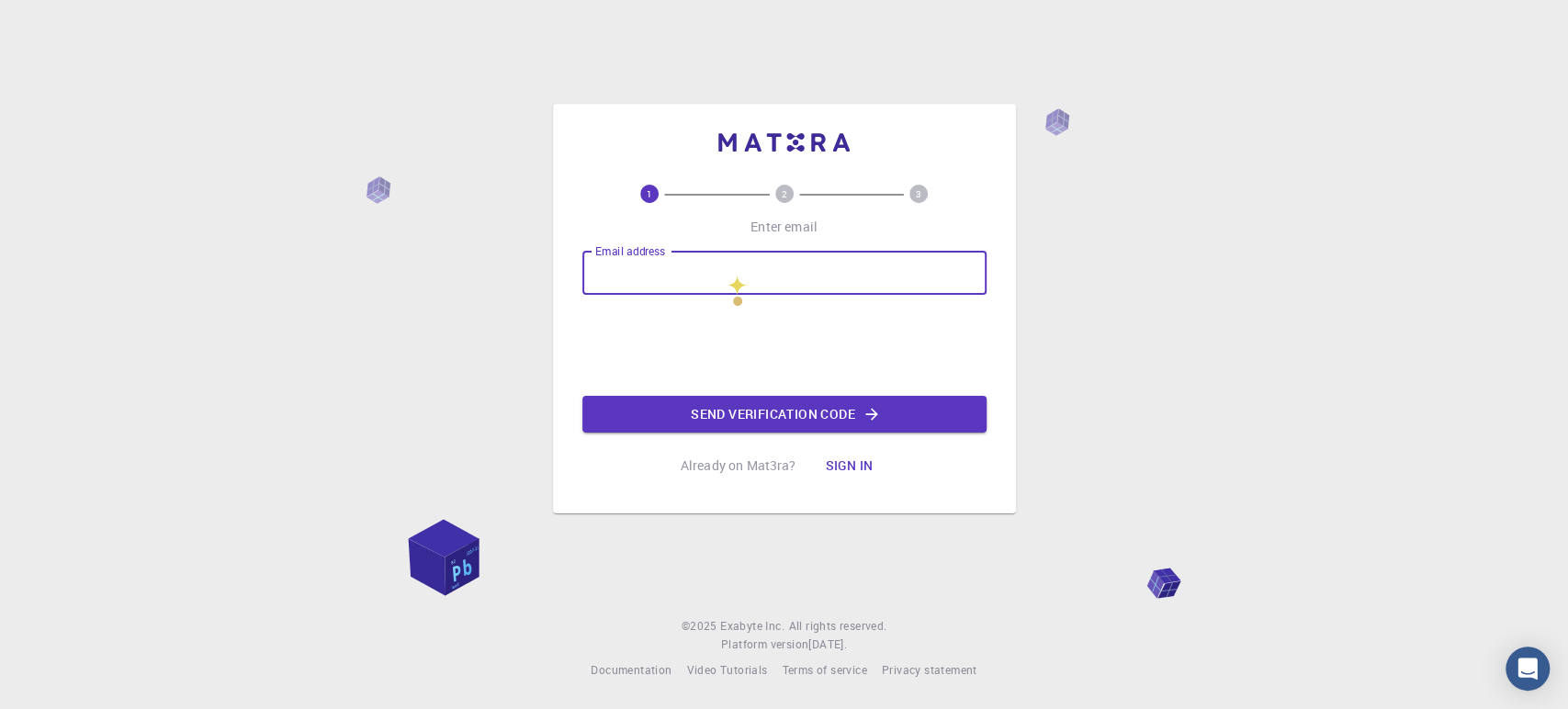 type on "[EMAIL_ADDRESS][DOMAIN_NAME]" 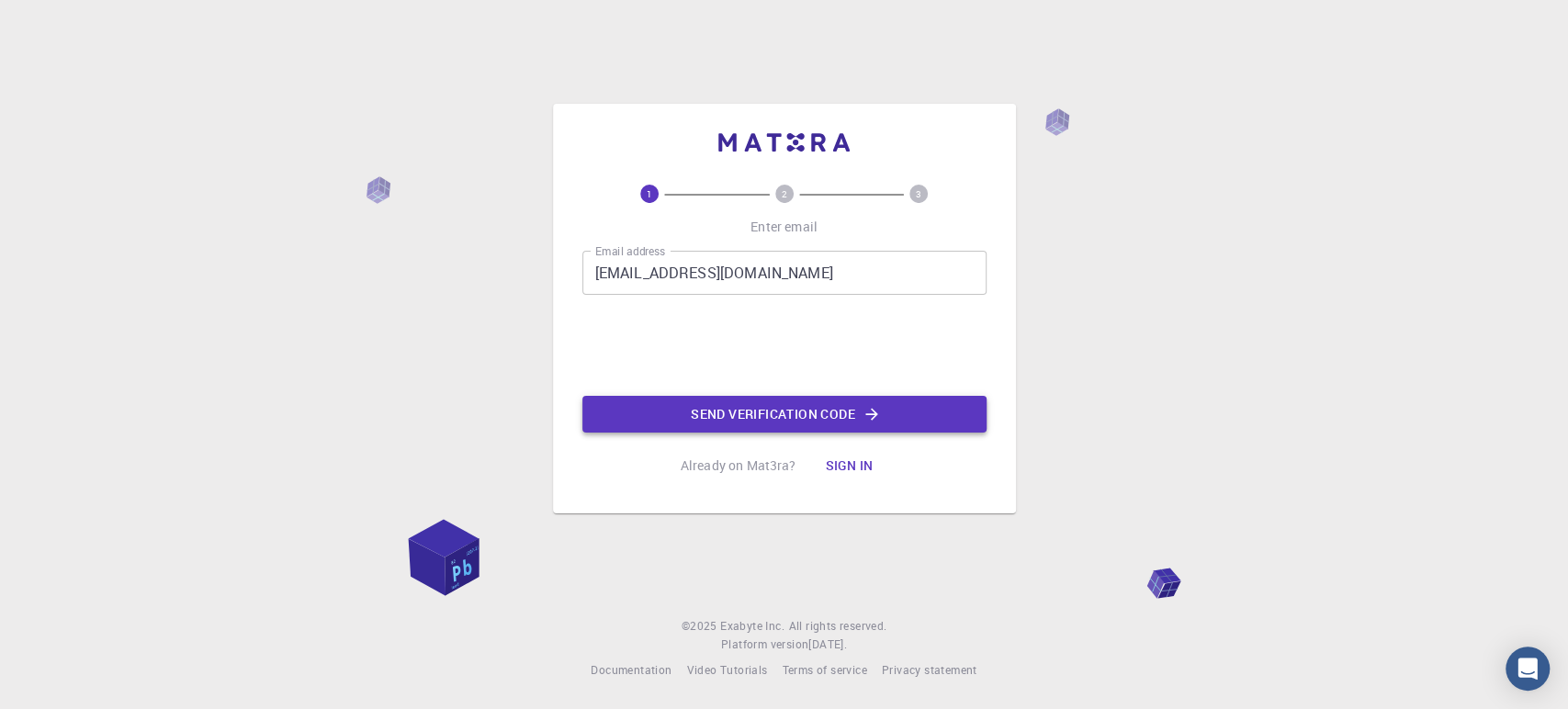 click on "Send verification code" 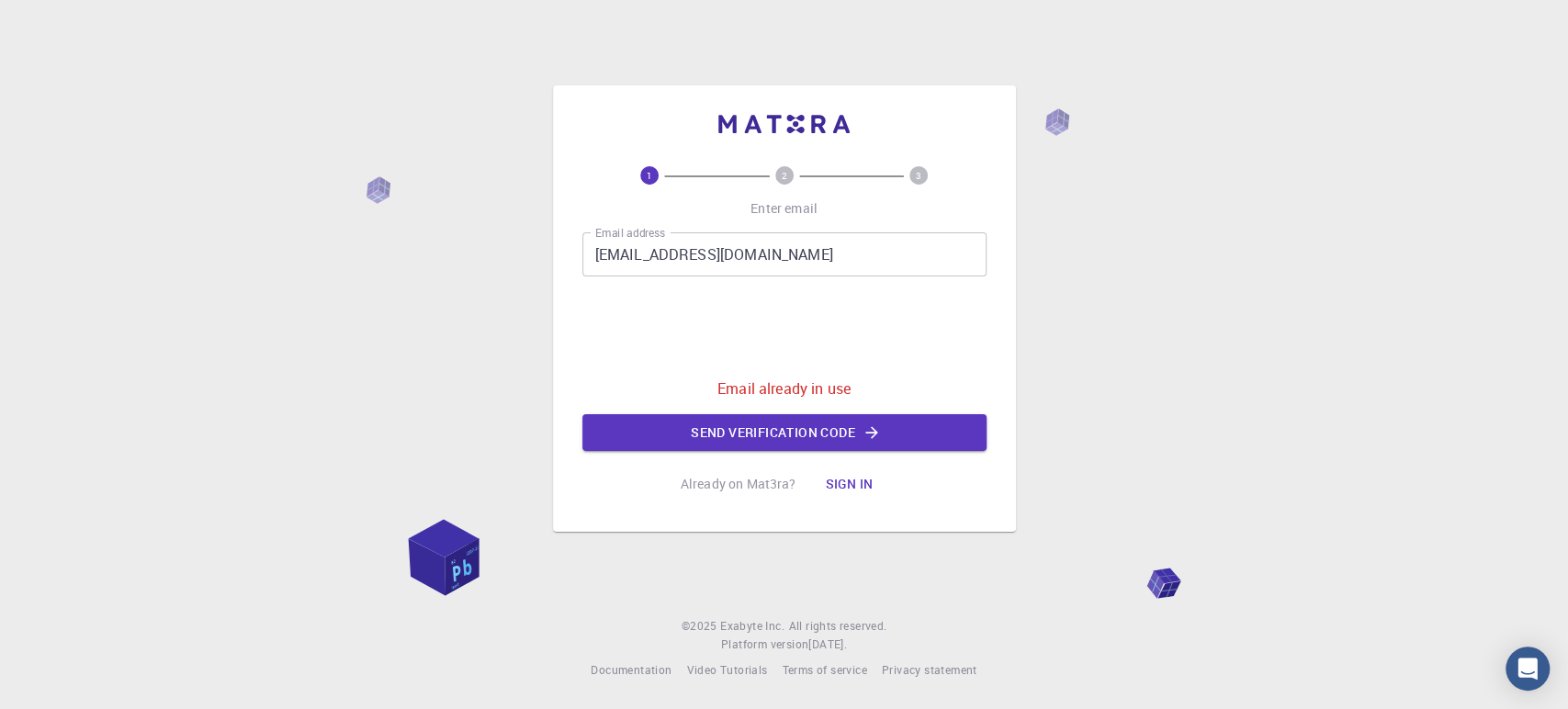 click on "Sign in" at bounding box center (849, 484) 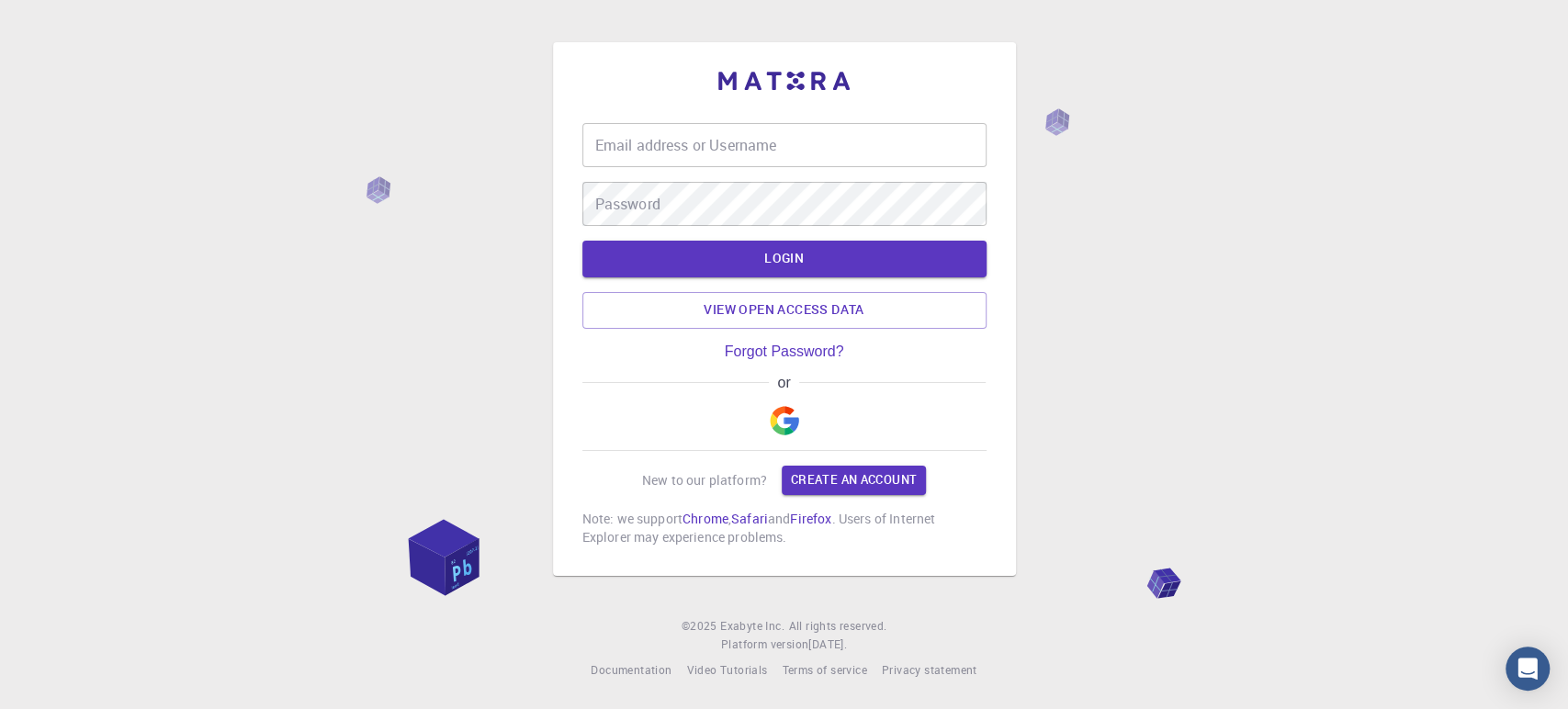 click on "Email address or Username" at bounding box center (784, 145) 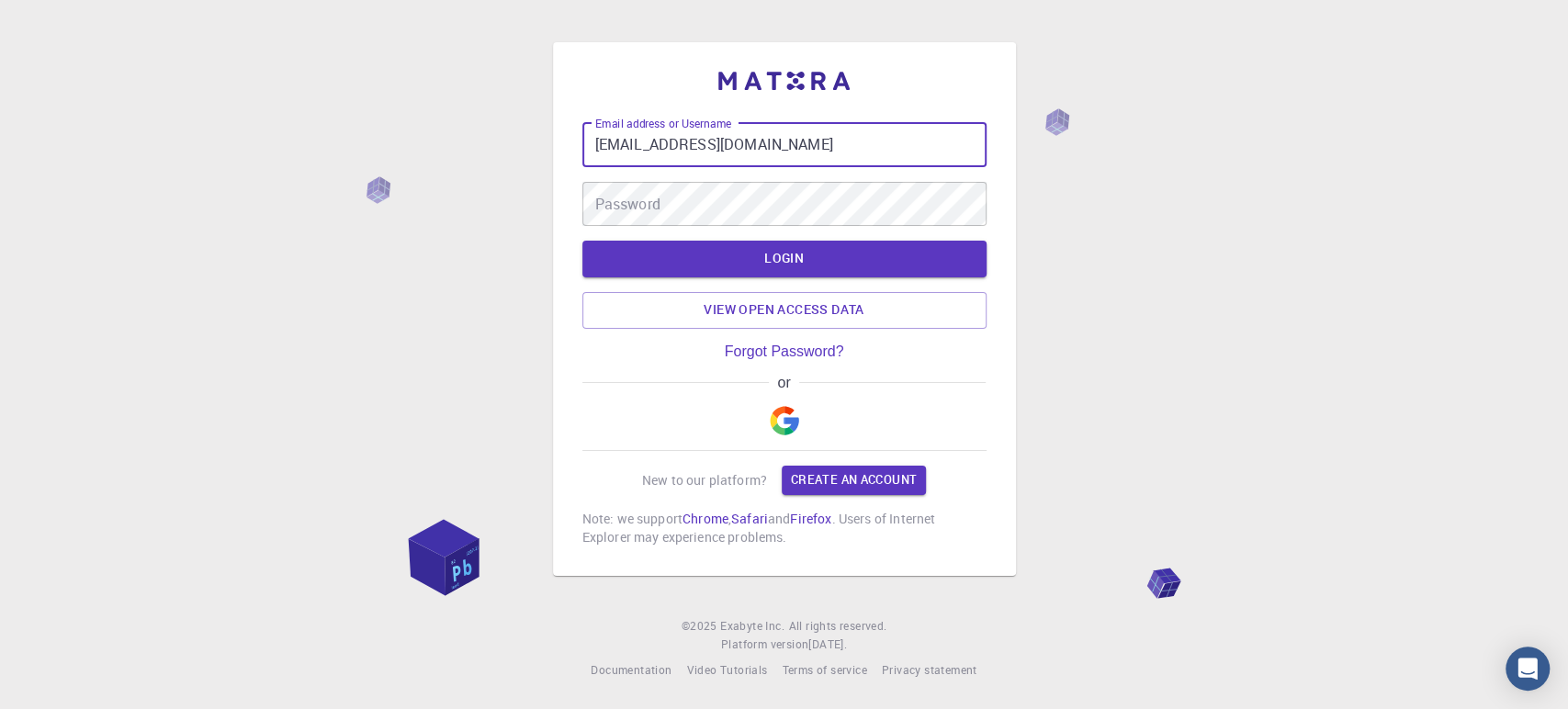 type on "[EMAIL_ADDRESS][DOMAIN_NAME]" 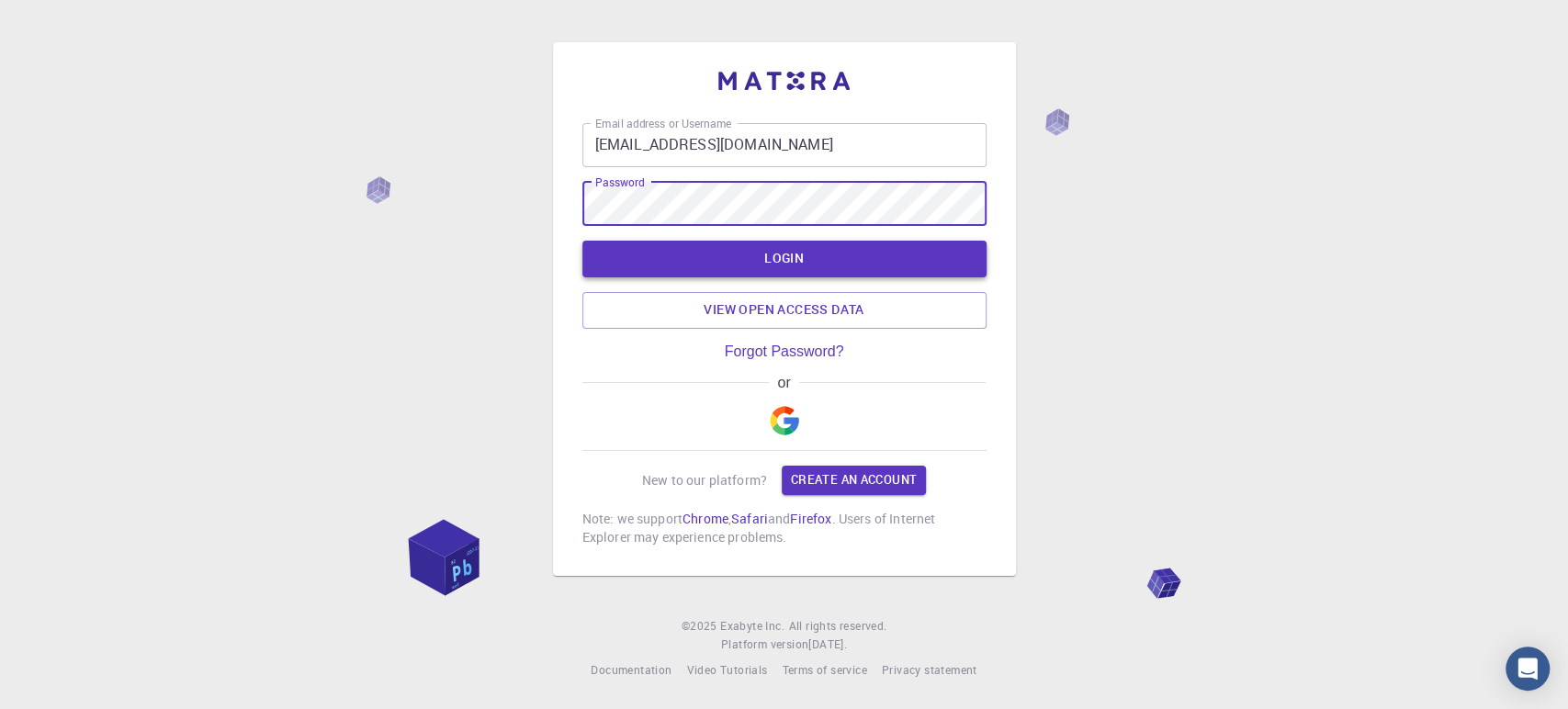 click on "LOGIN" at bounding box center [784, 259] 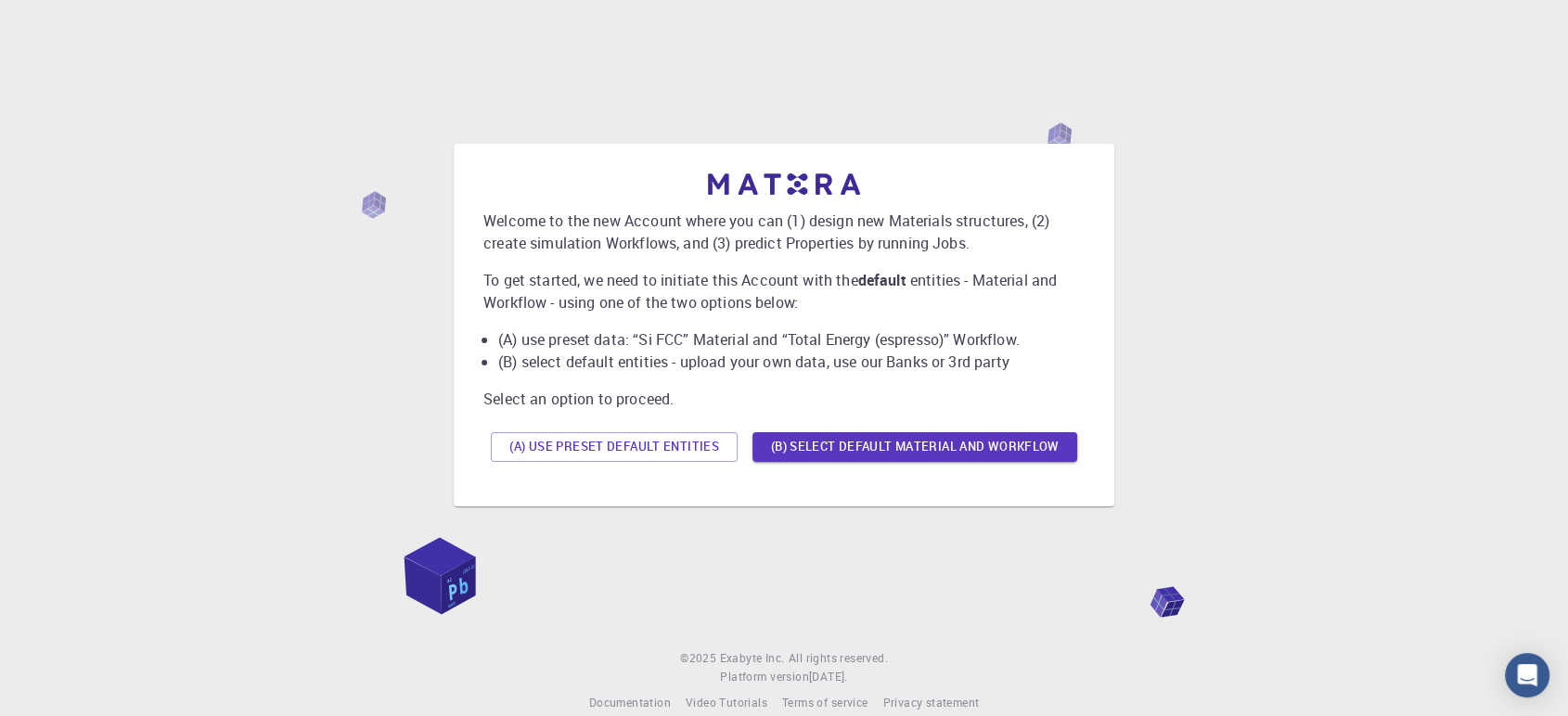 scroll, scrollTop: 0, scrollLeft: 0, axis: both 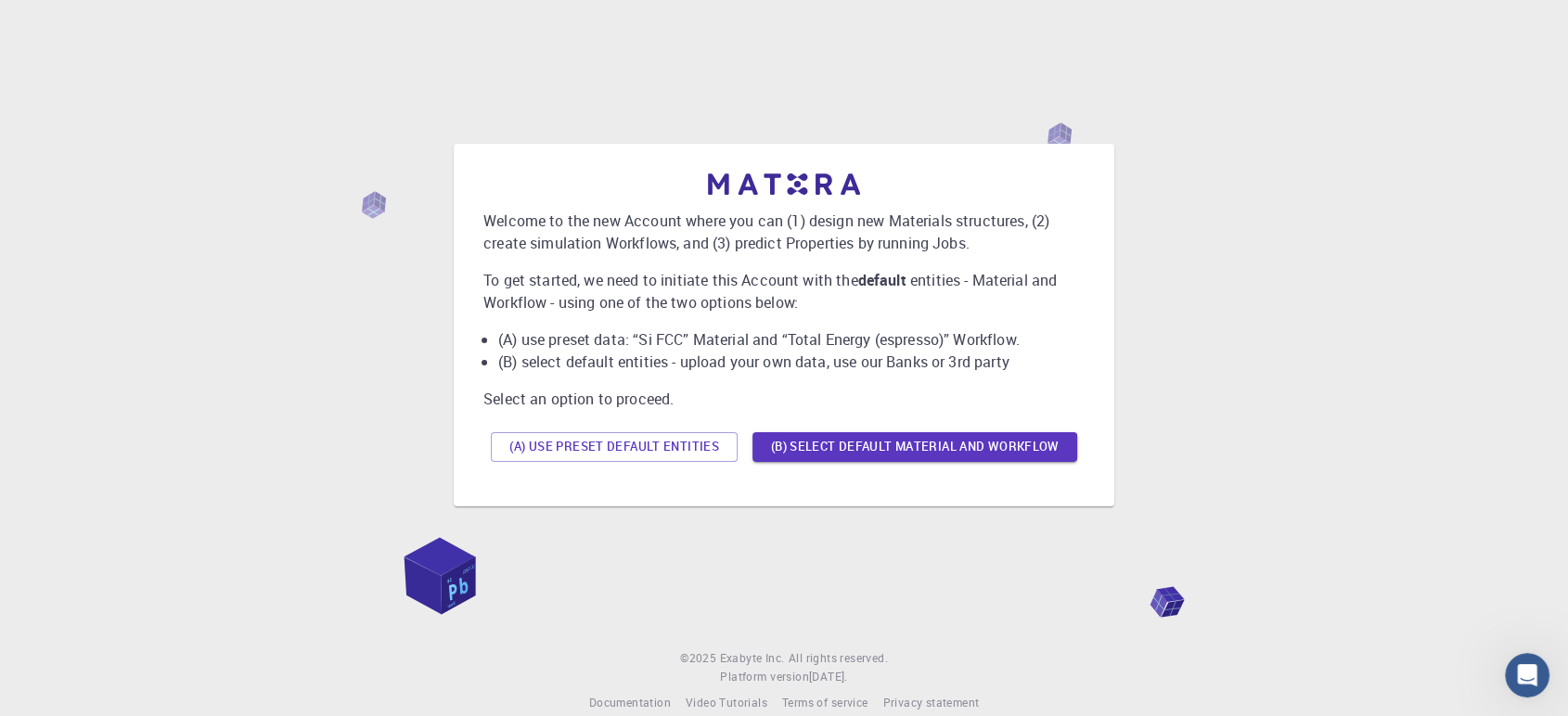 click at bounding box center [241, 786] 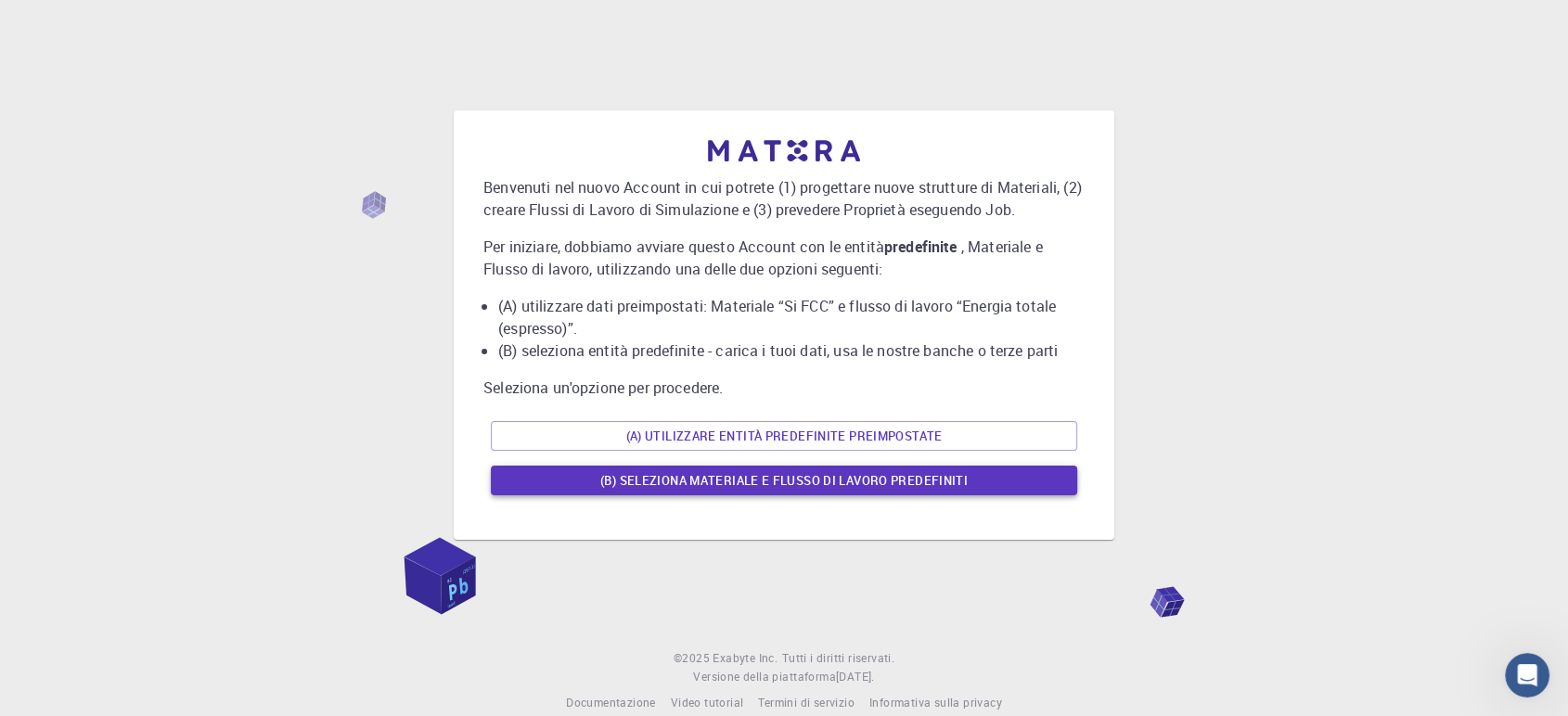 click on "(B) Seleziona materiale e flusso di lavoro predefiniti" at bounding box center (784, 480) 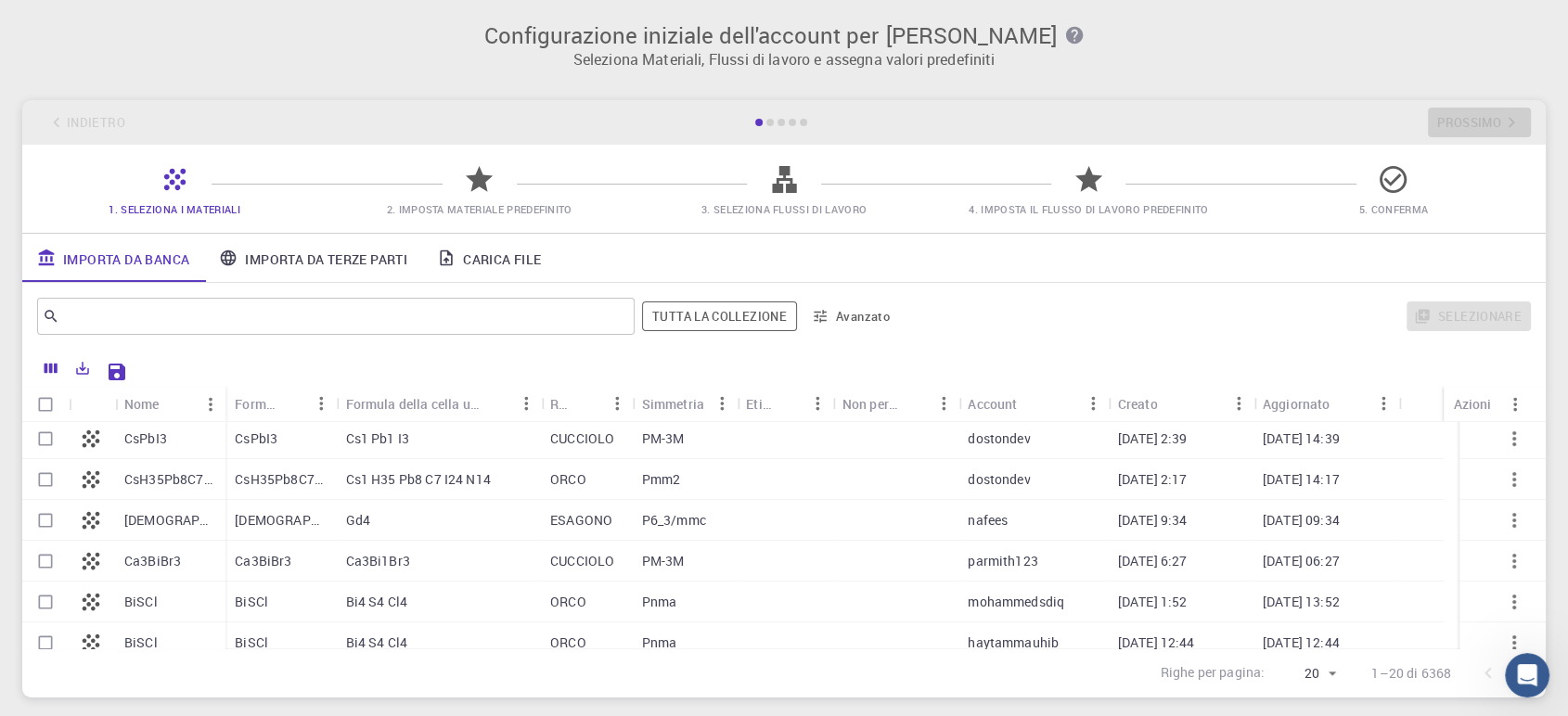 scroll, scrollTop: 0, scrollLeft: 0, axis: both 